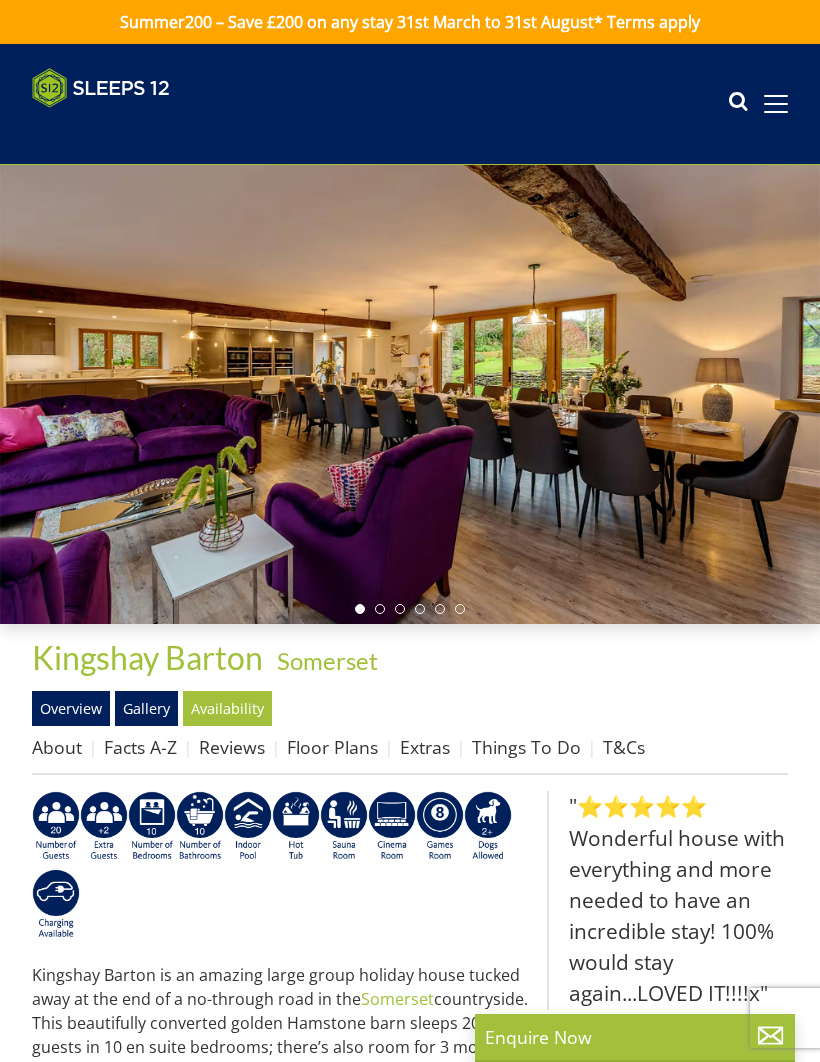 scroll, scrollTop: 0, scrollLeft: 0, axis: both 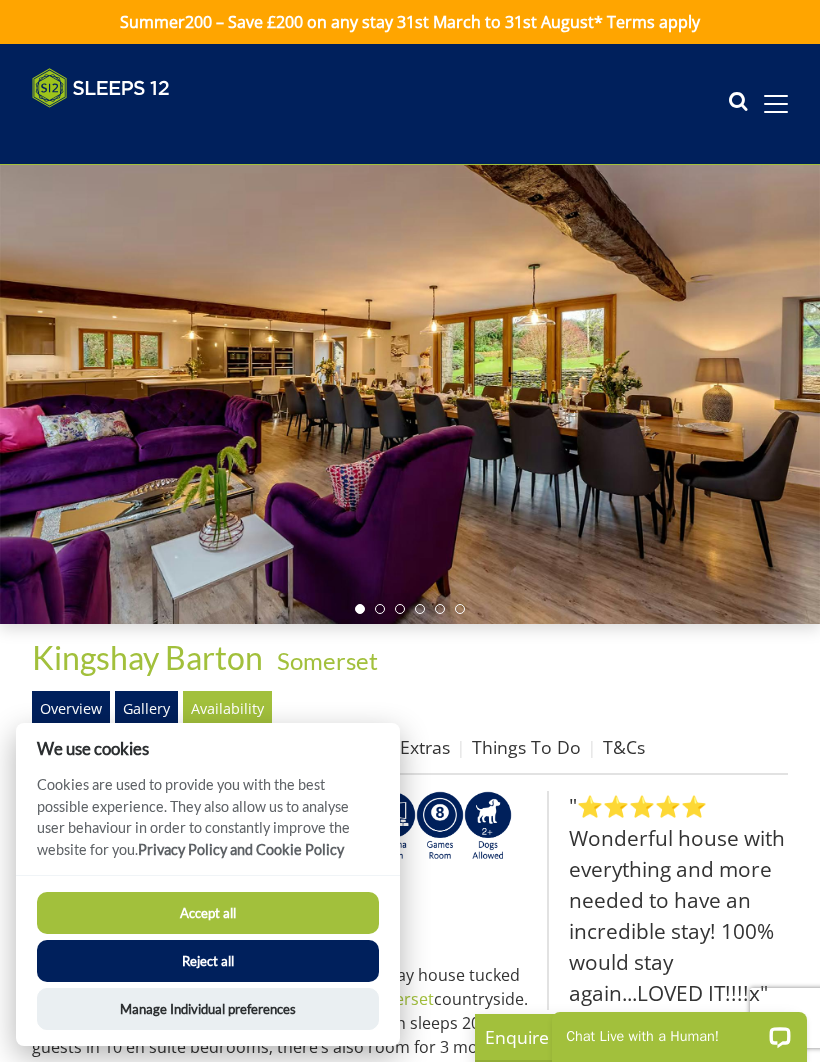click on "Accept all" at bounding box center [208, 913] 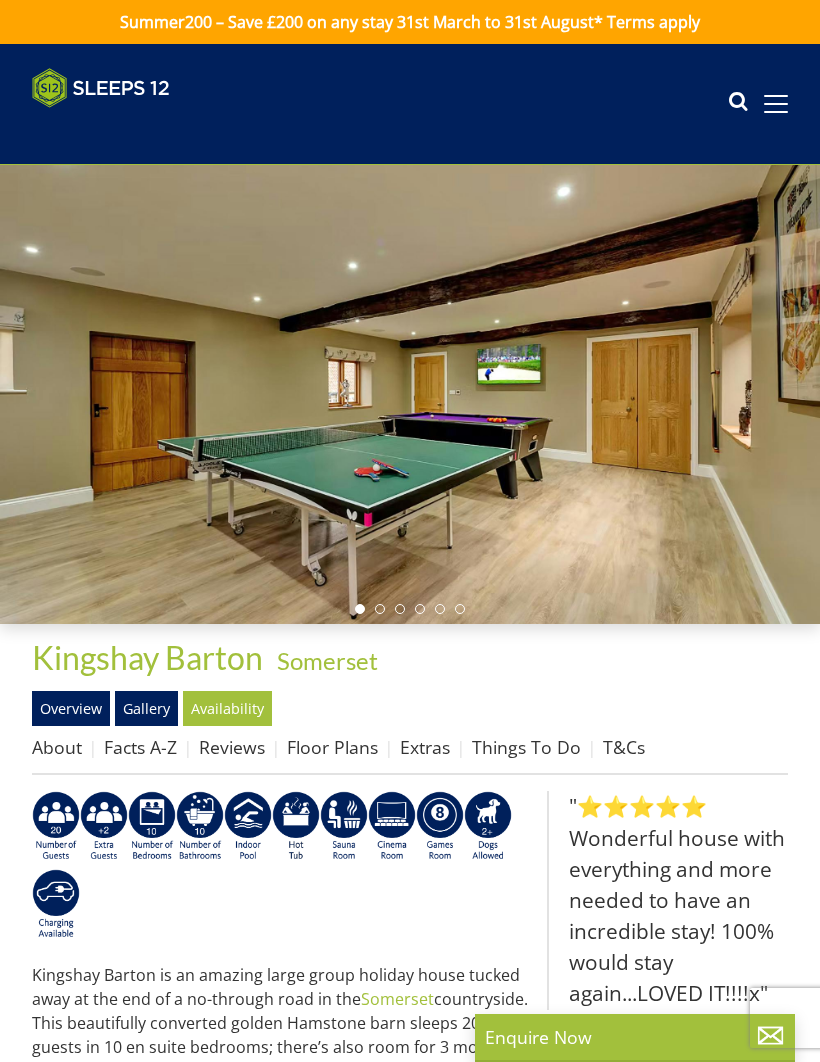 scroll, scrollTop: 0, scrollLeft: 0, axis: both 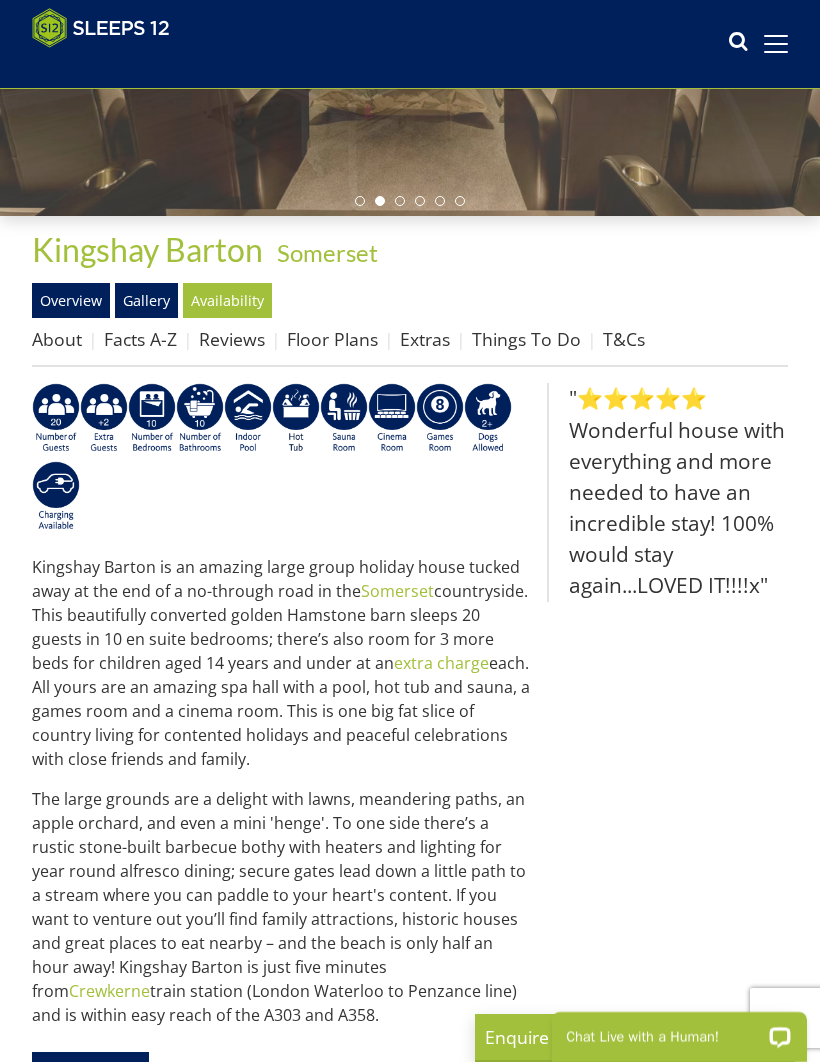 click on "Availability" at bounding box center [227, 300] 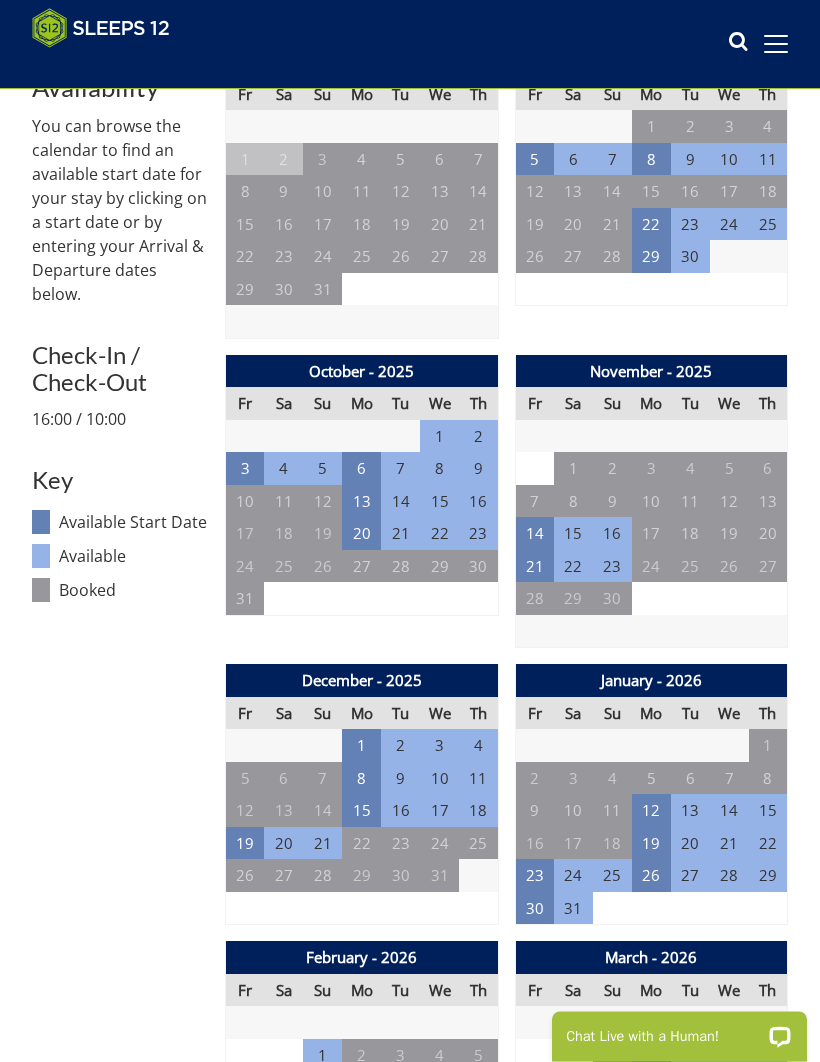 scroll, scrollTop: 714, scrollLeft: 0, axis: vertical 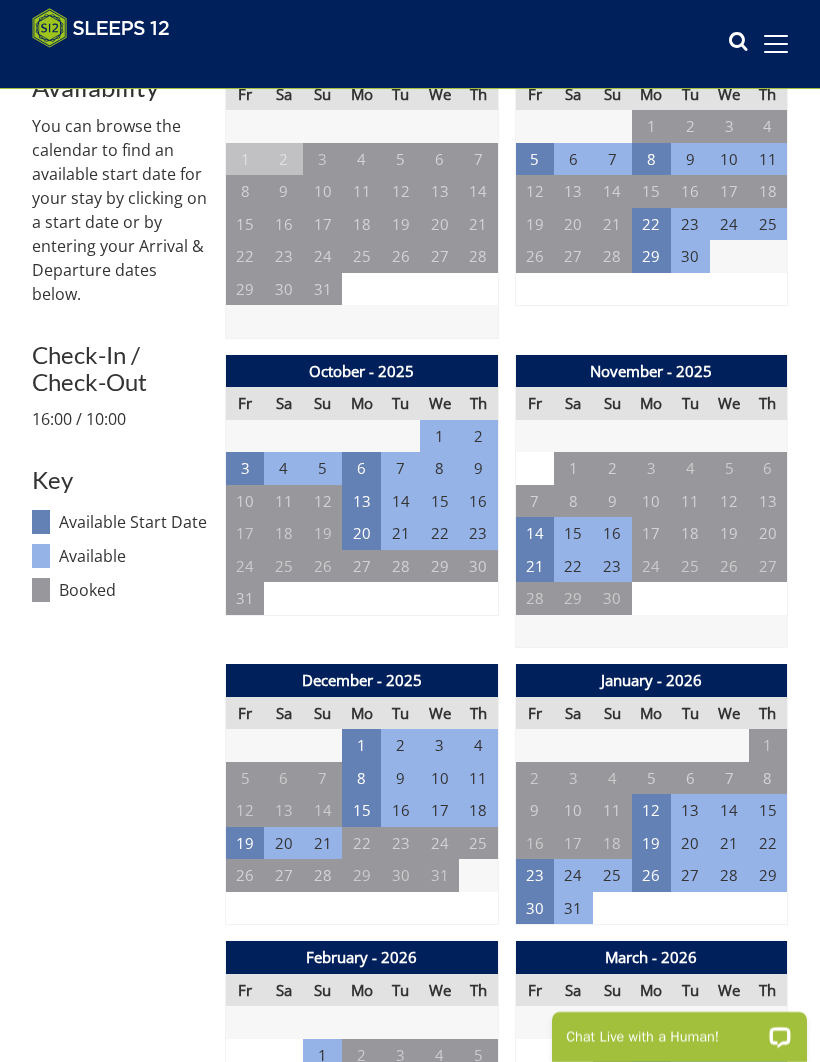 click on "1" at bounding box center (439, 436) 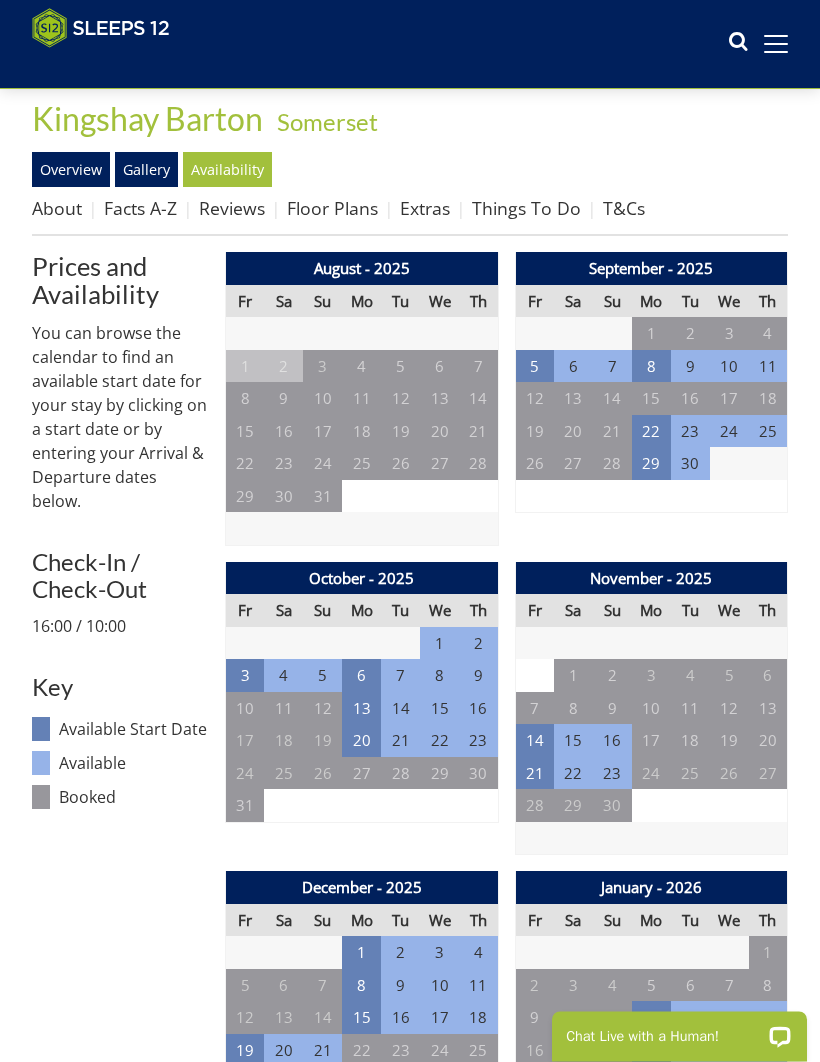 scroll, scrollTop: 507, scrollLeft: 0, axis: vertical 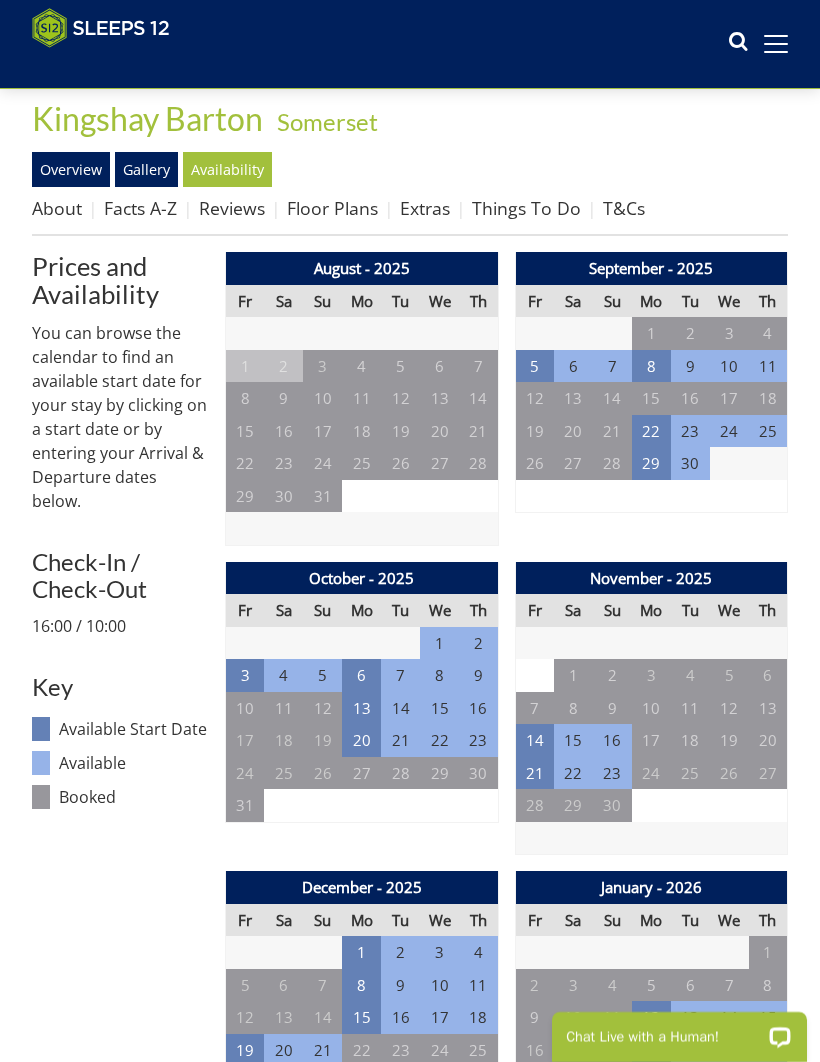 click on "2" at bounding box center [478, 643] 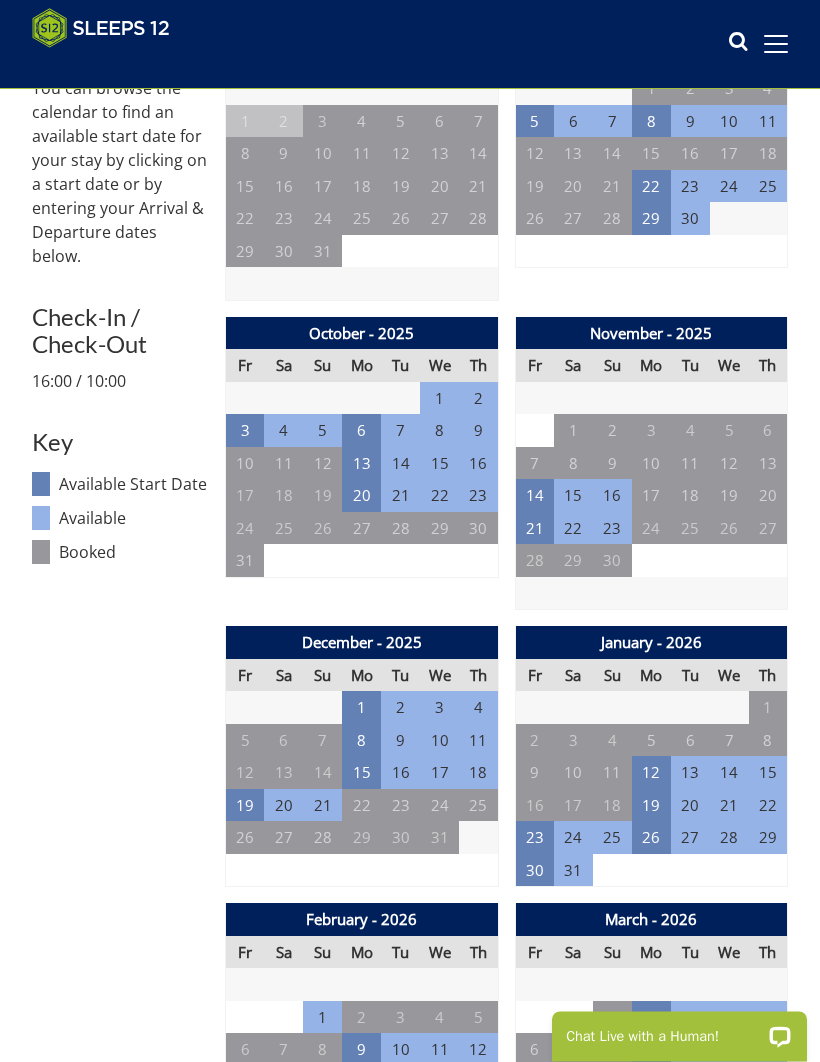 scroll, scrollTop: 752, scrollLeft: 0, axis: vertical 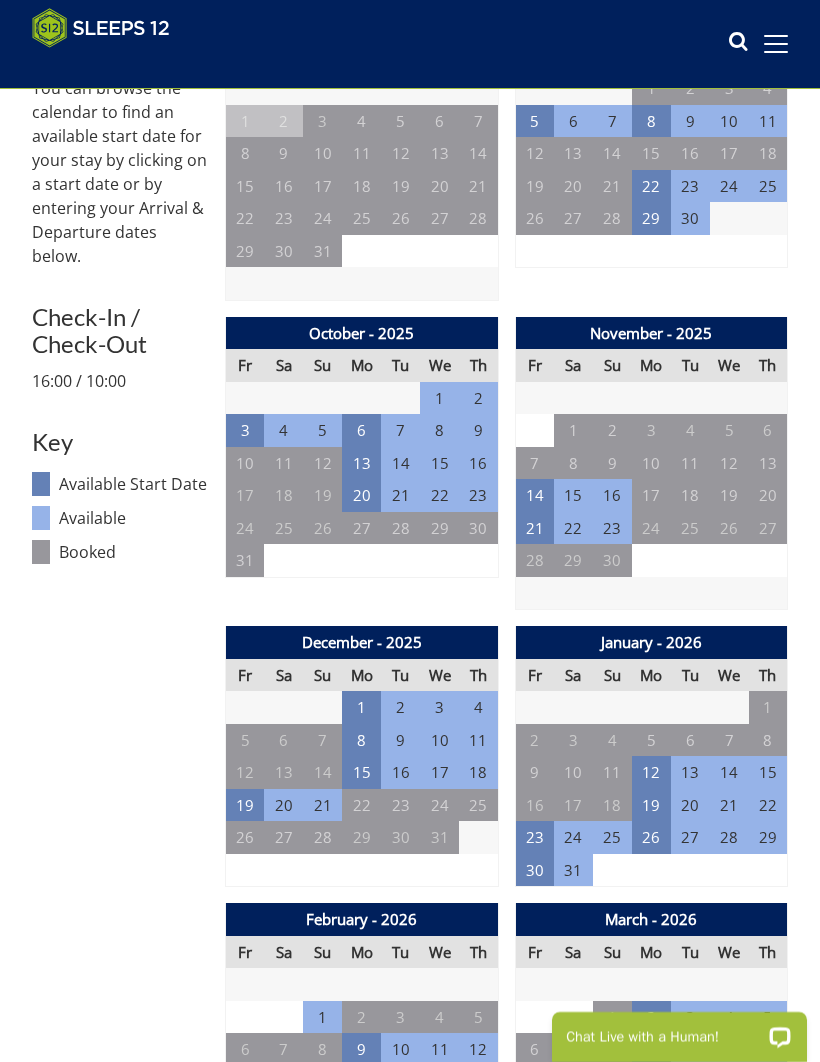 click on "Check-In / Check-Out" at bounding box center [120, 330] 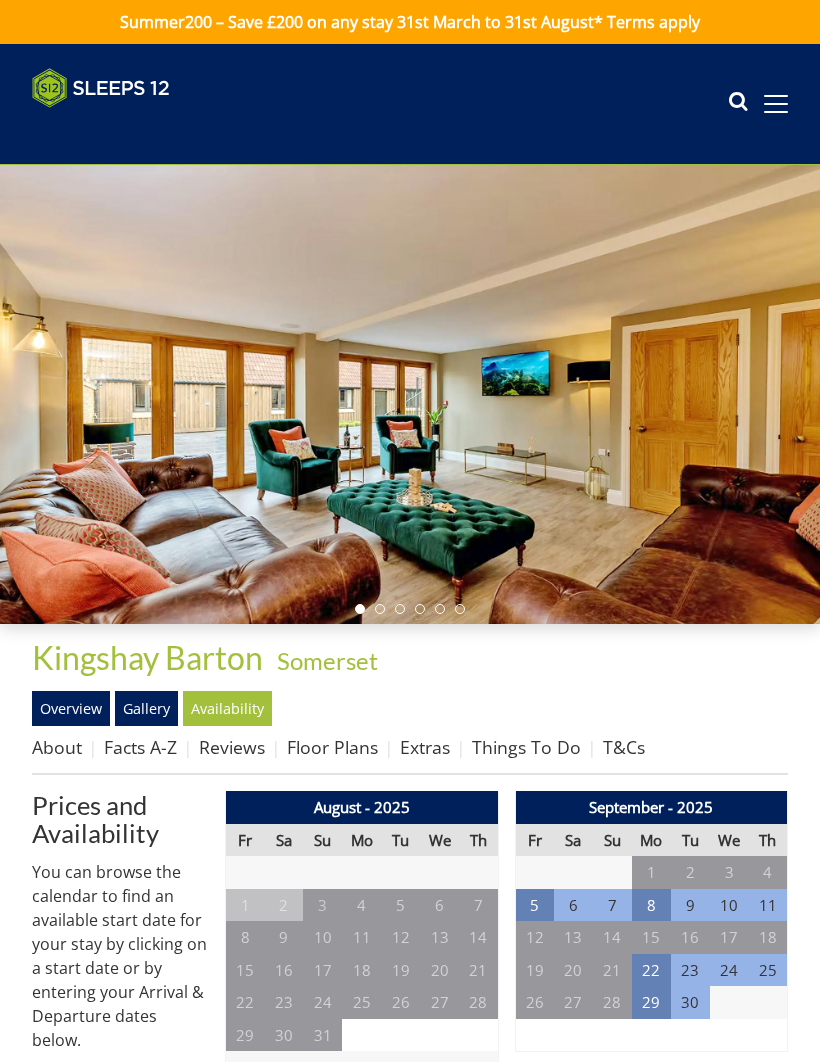 scroll, scrollTop: 0, scrollLeft: 0, axis: both 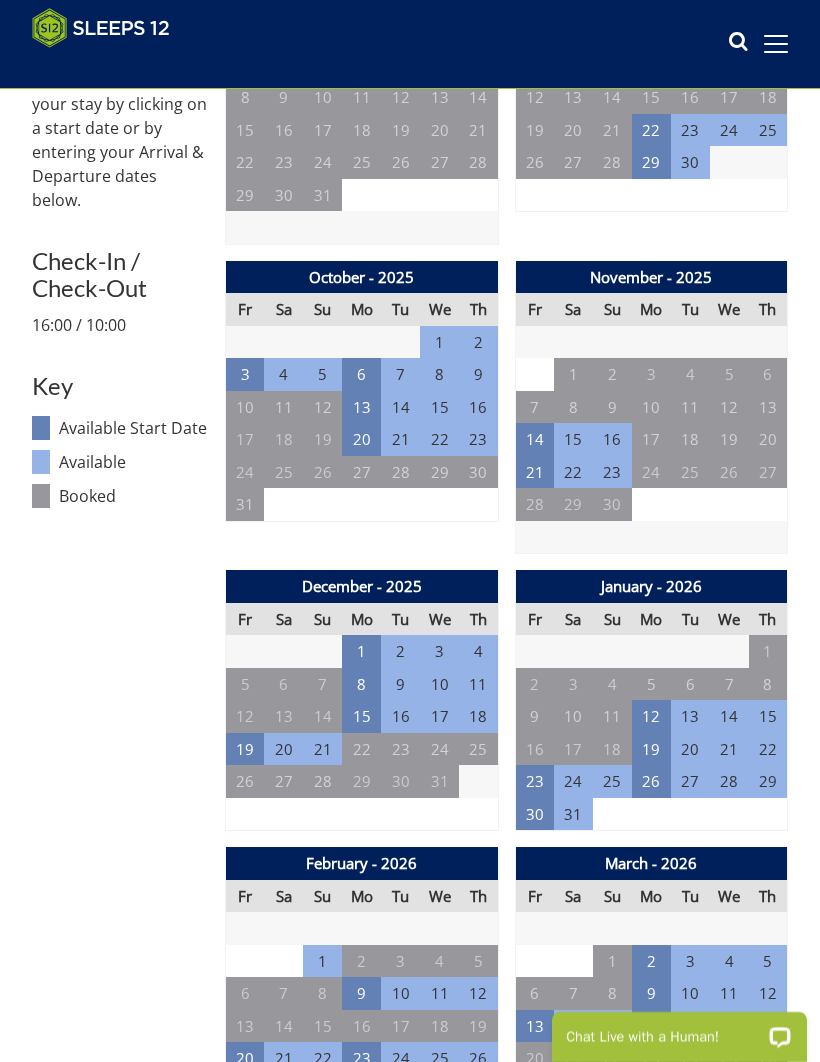 click on "1" at bounding box center [439, 342] 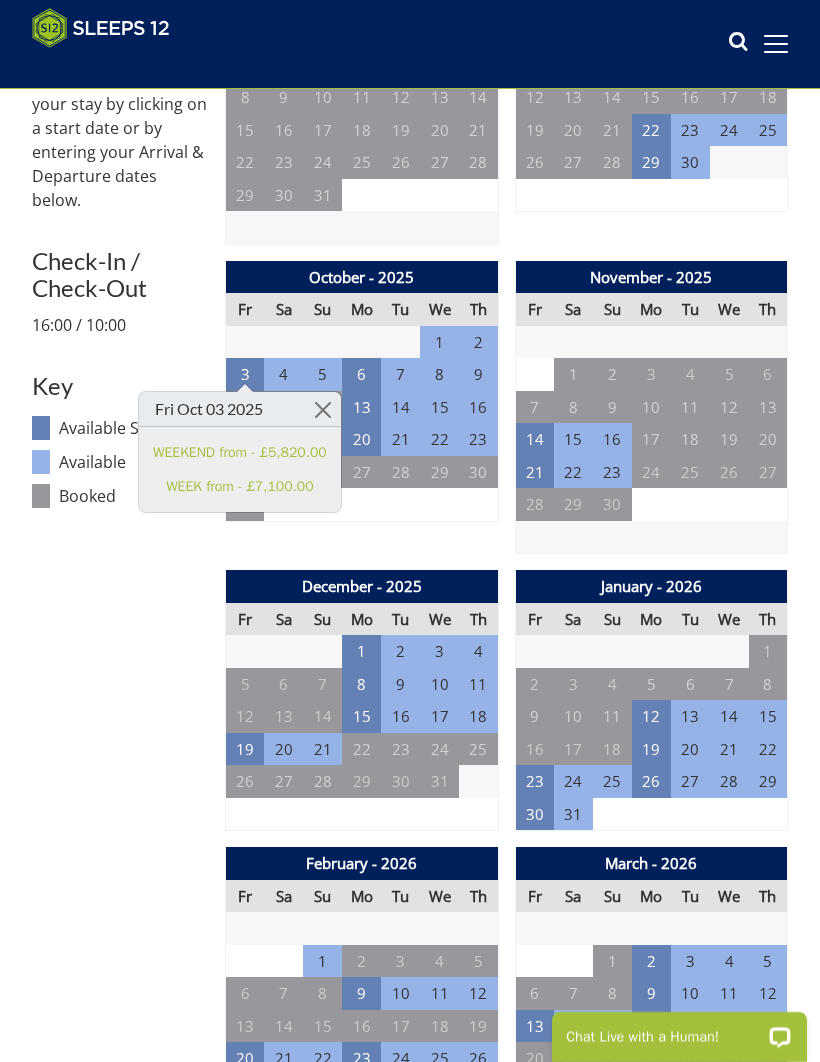 click at bounding box center [323, 409] 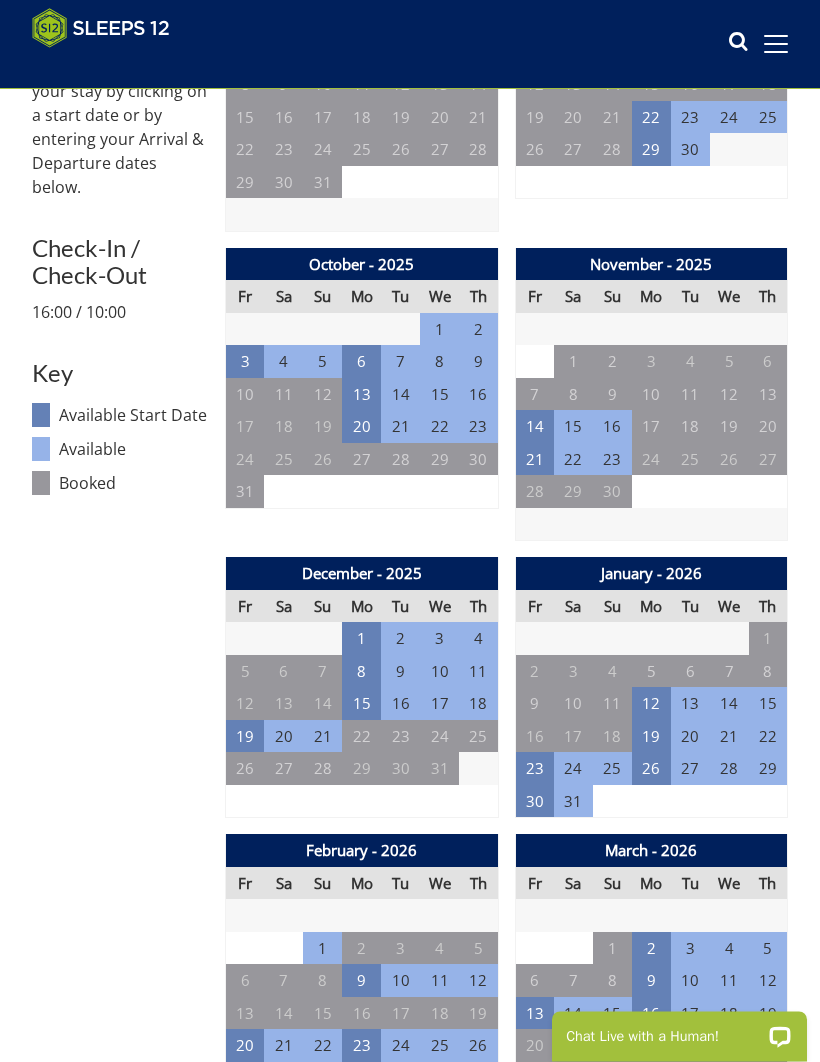 scroll, scrollTop: 821, scrollLeft: 0, axis: vertical 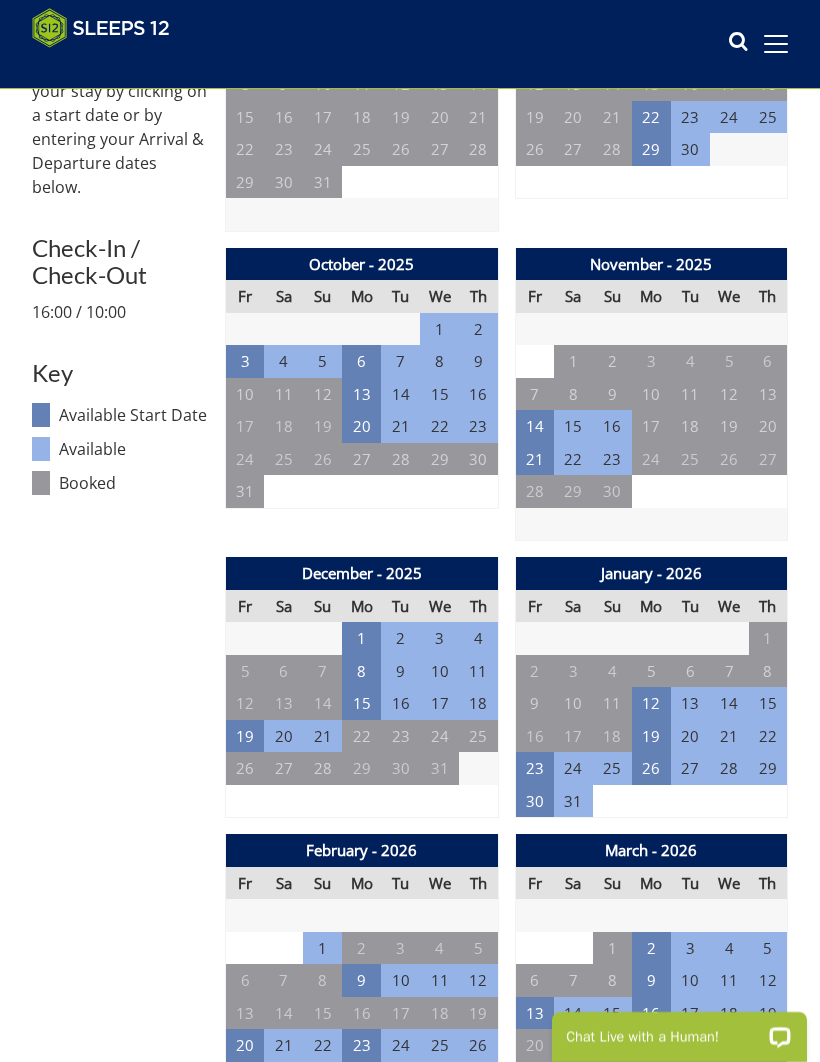 click on "14" at bounding box center (534, 426) 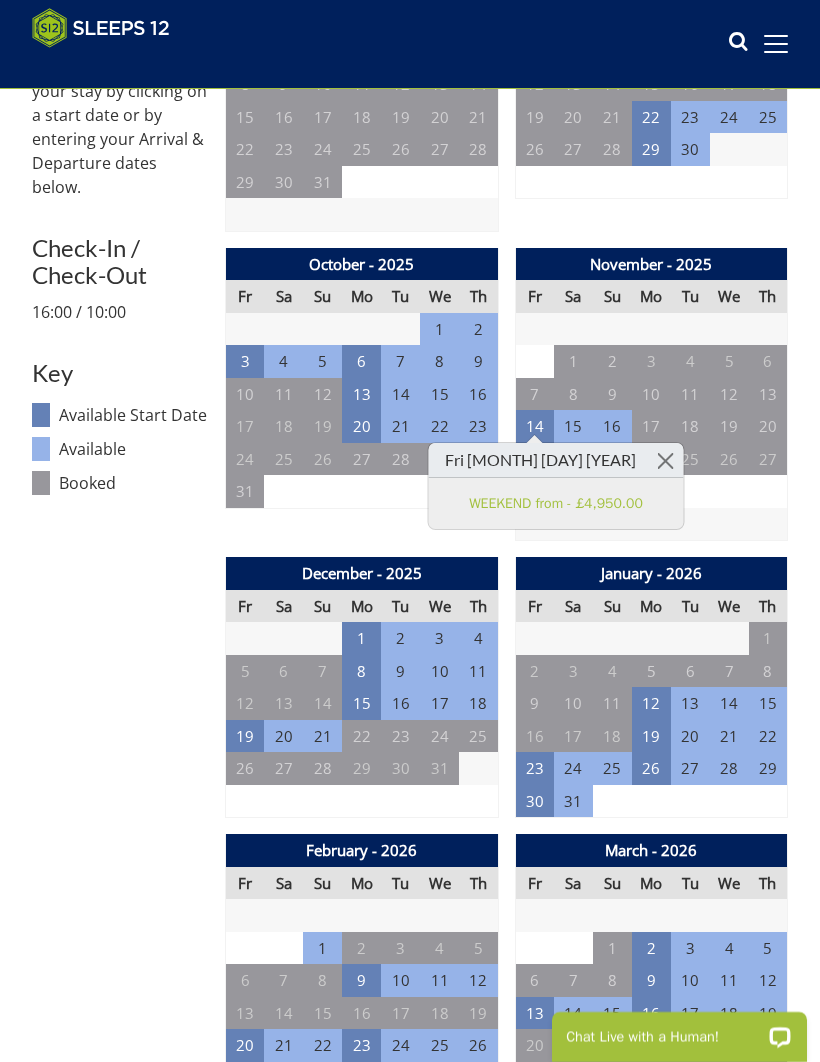 click at bounding box center [665, 460] 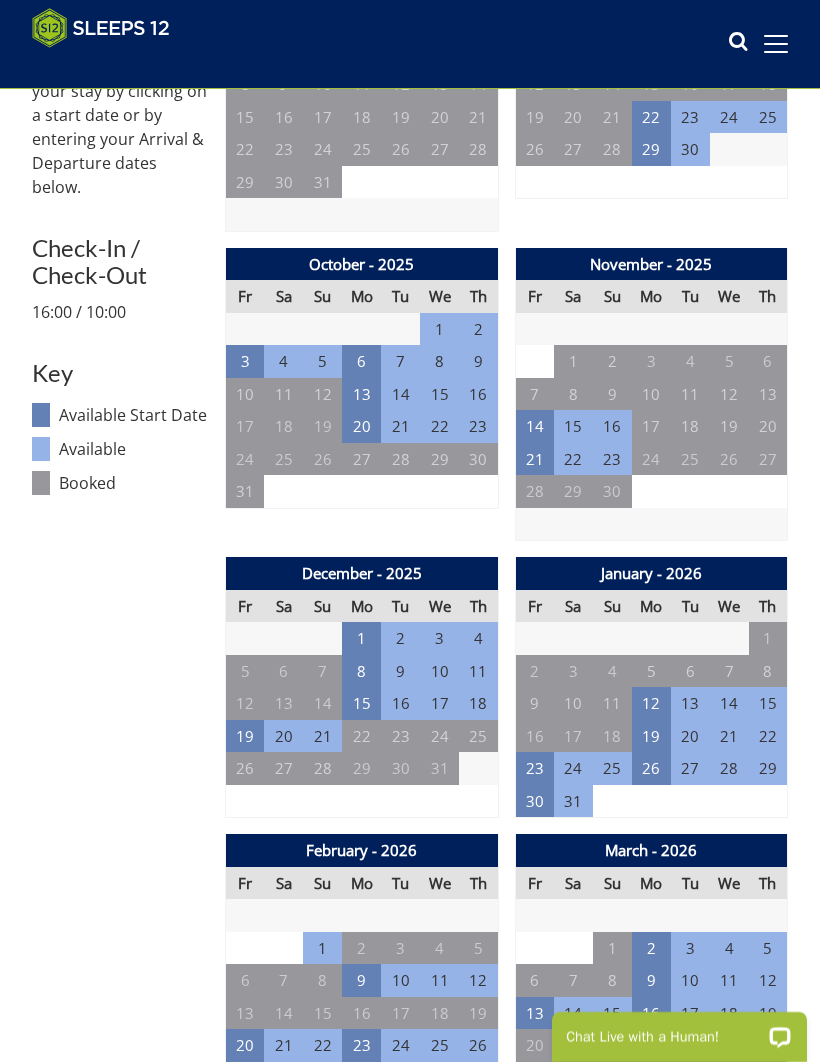click on "20" at bounding box center [361, 426] 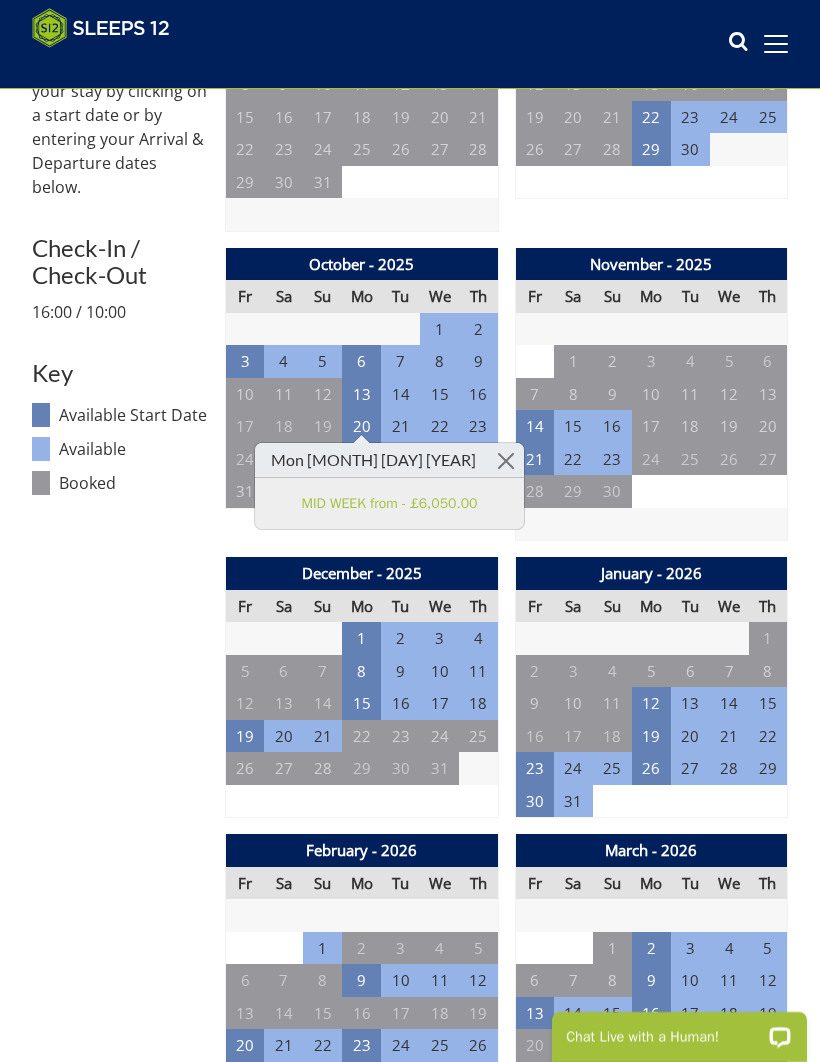 click on "13" at bounding box center (361, 394) 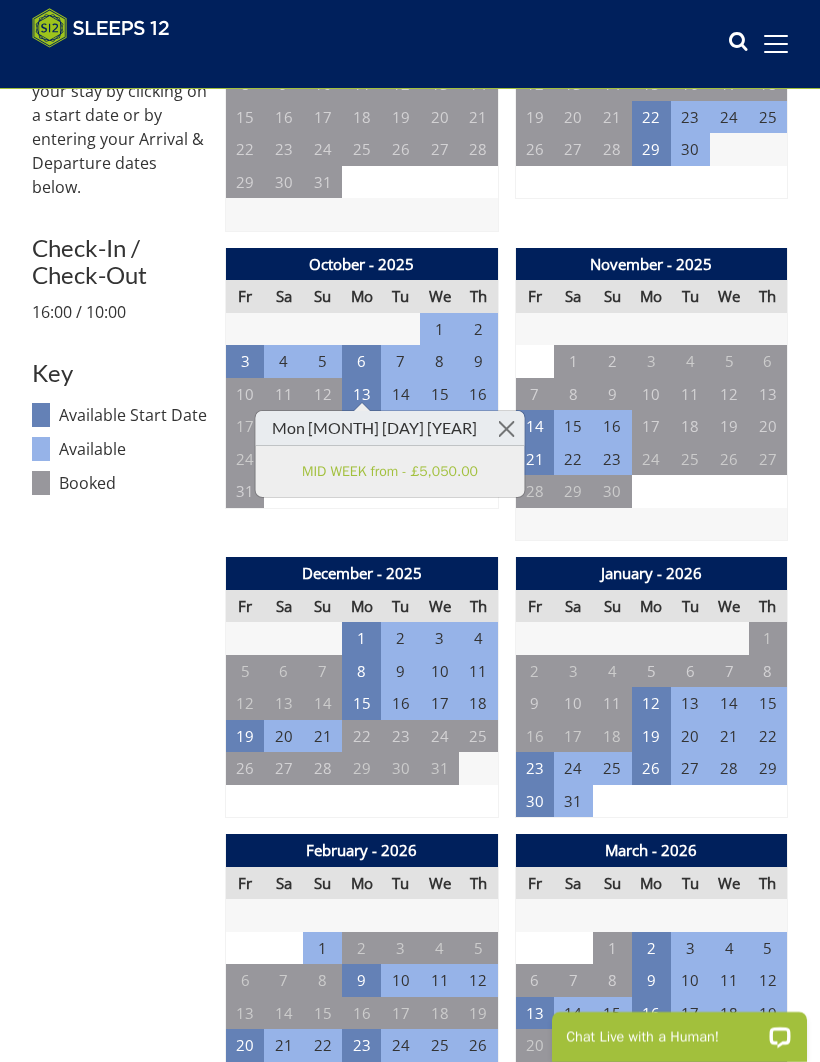 click on "6" at bounding box center [361, 361] 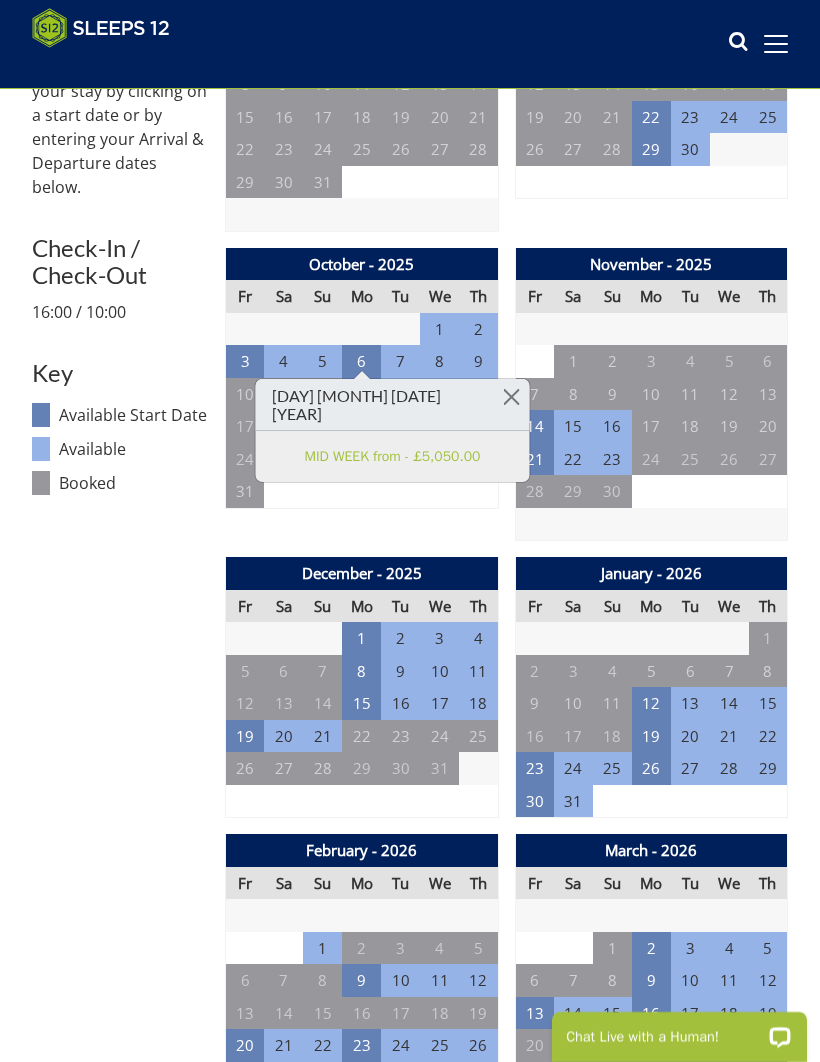 click on "3" at bounding box center [245, 361] 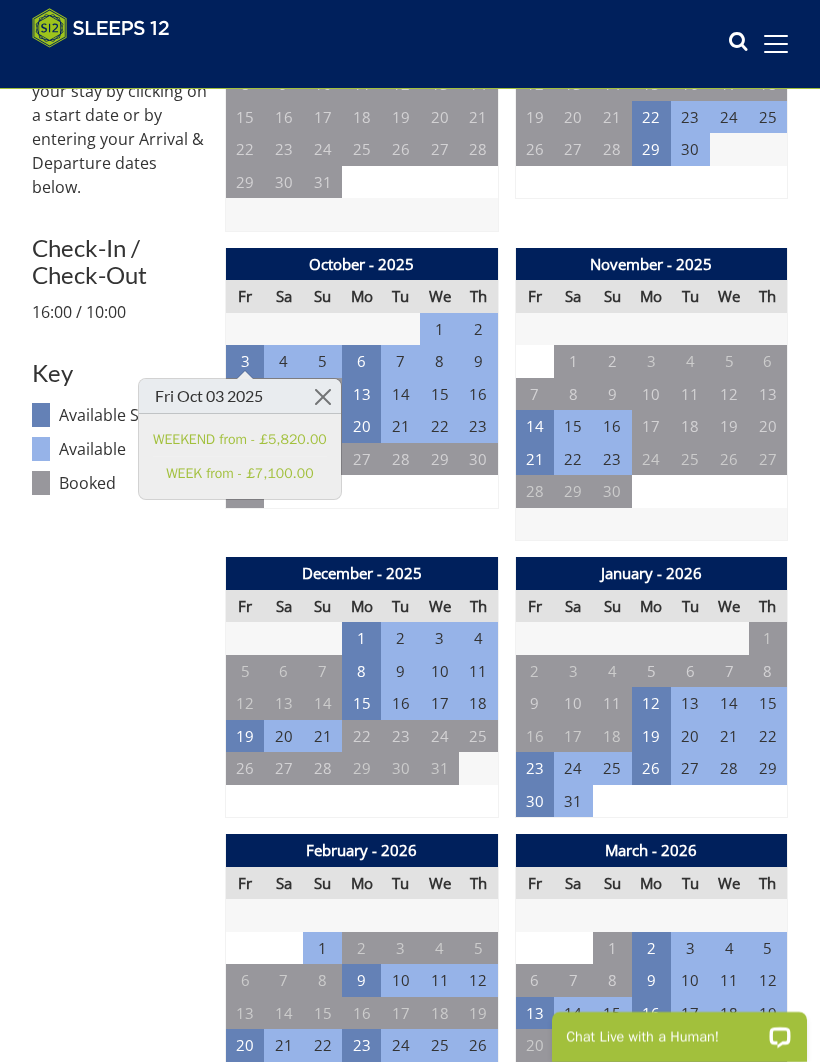 click on "6" at bounding box center [361, 361] 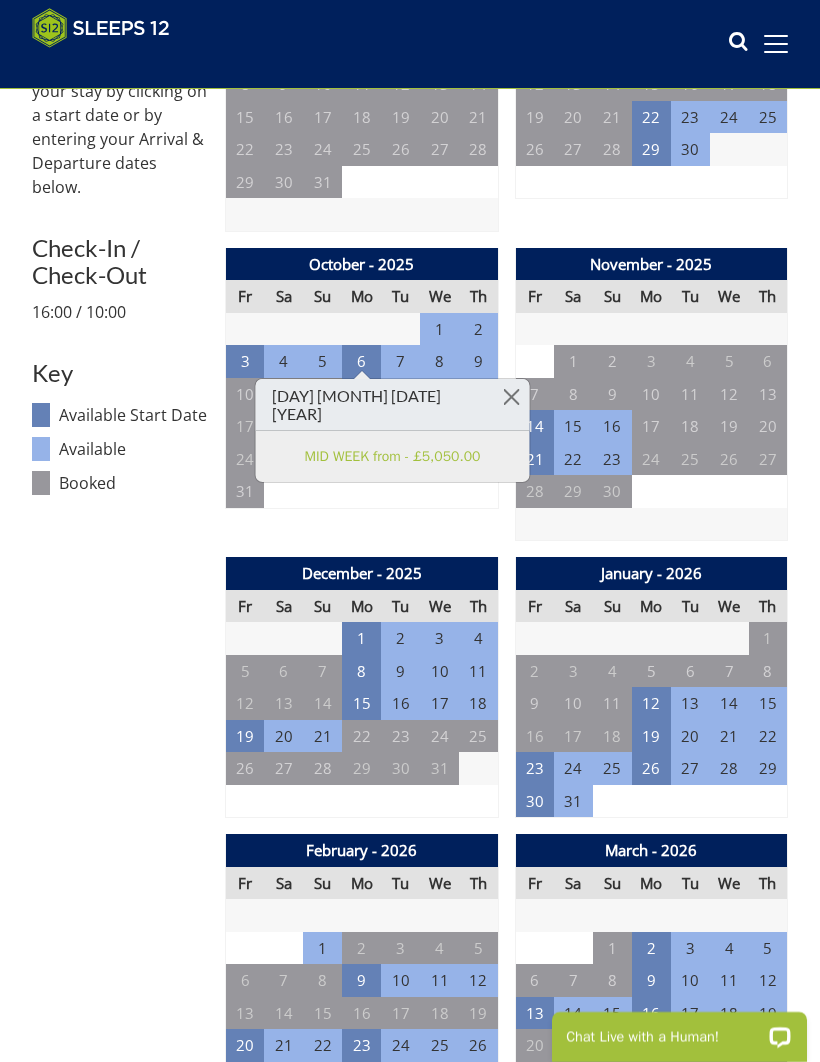 click on "19" at bounding box center (245, 736) 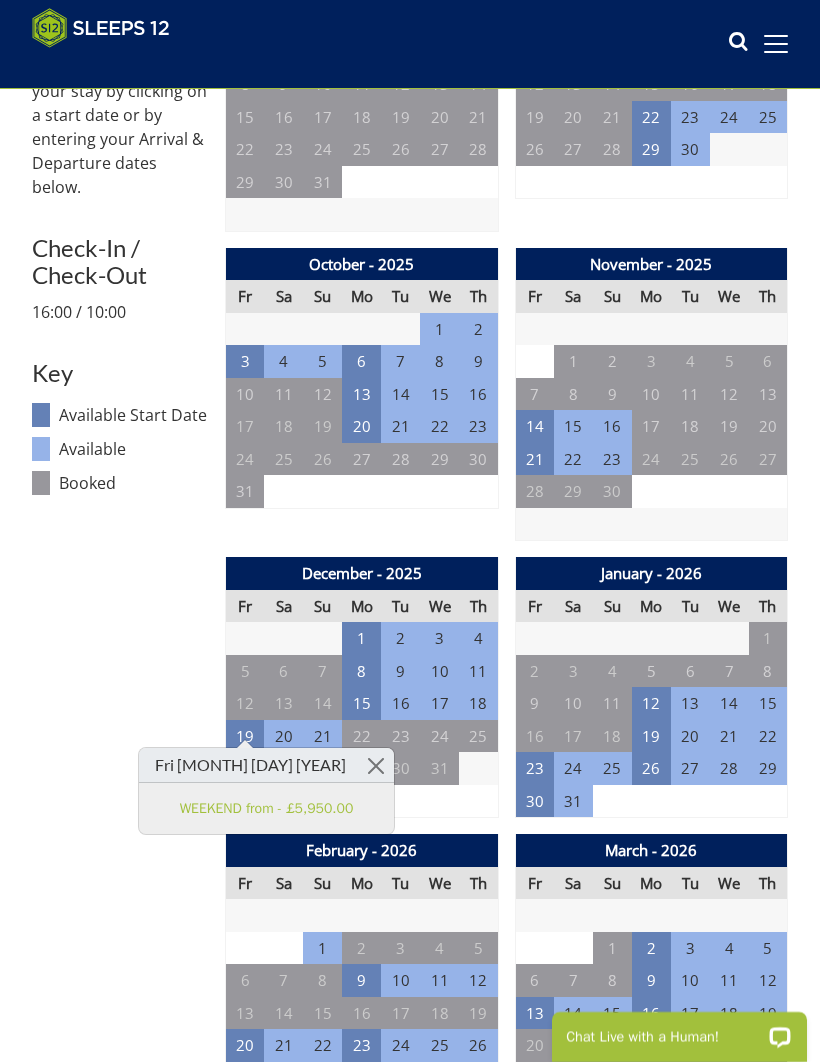 click on "3" at bounding box center (245, 361) 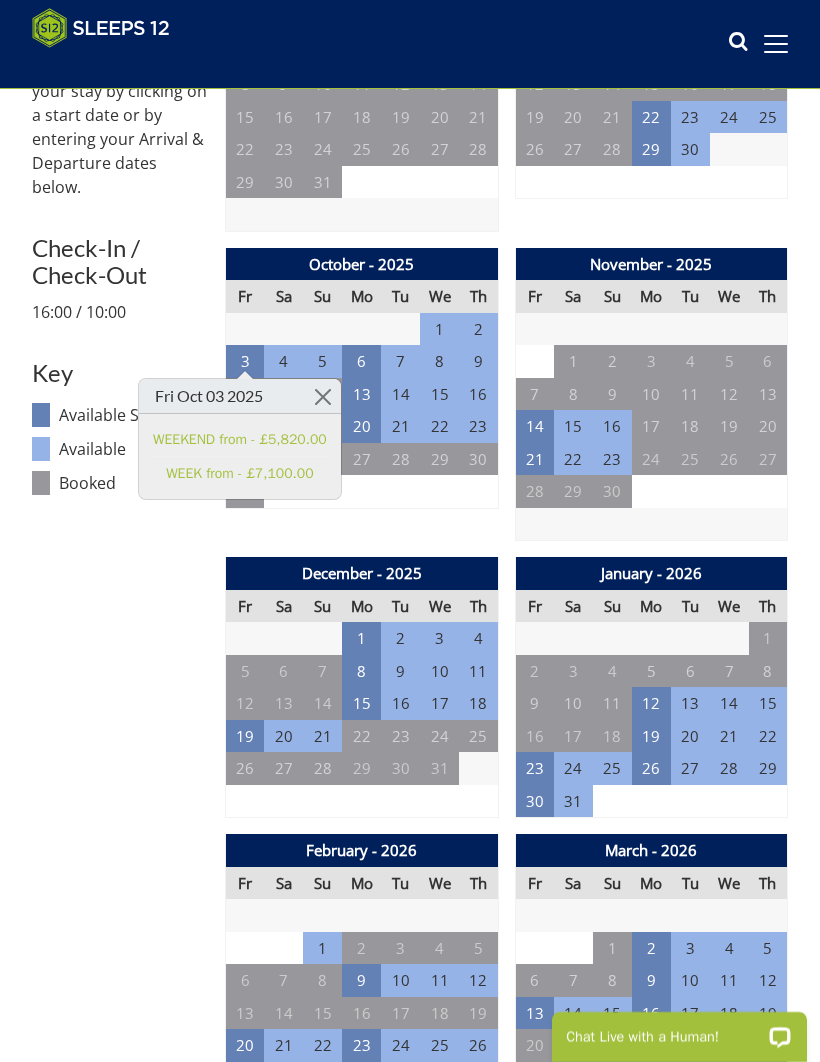 click on "6" at bounding box center (361, 361) 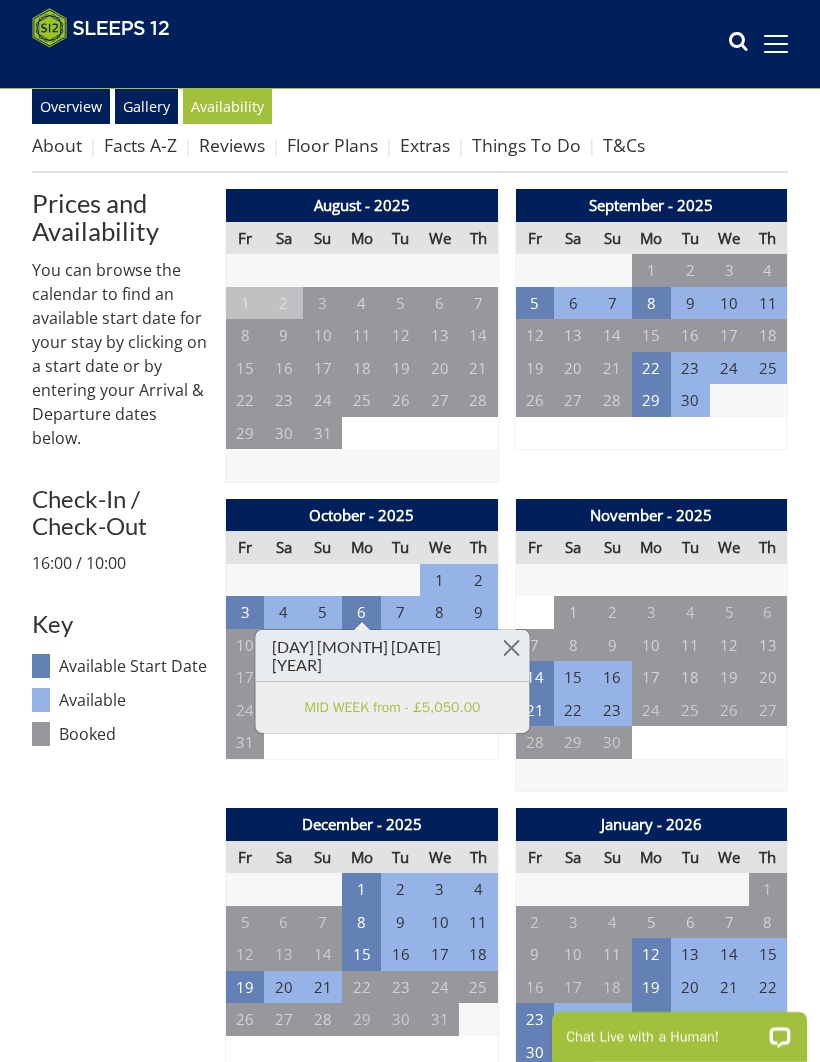 scroll, scrollTop: 567, scrollLeft: 0, axis: vertical 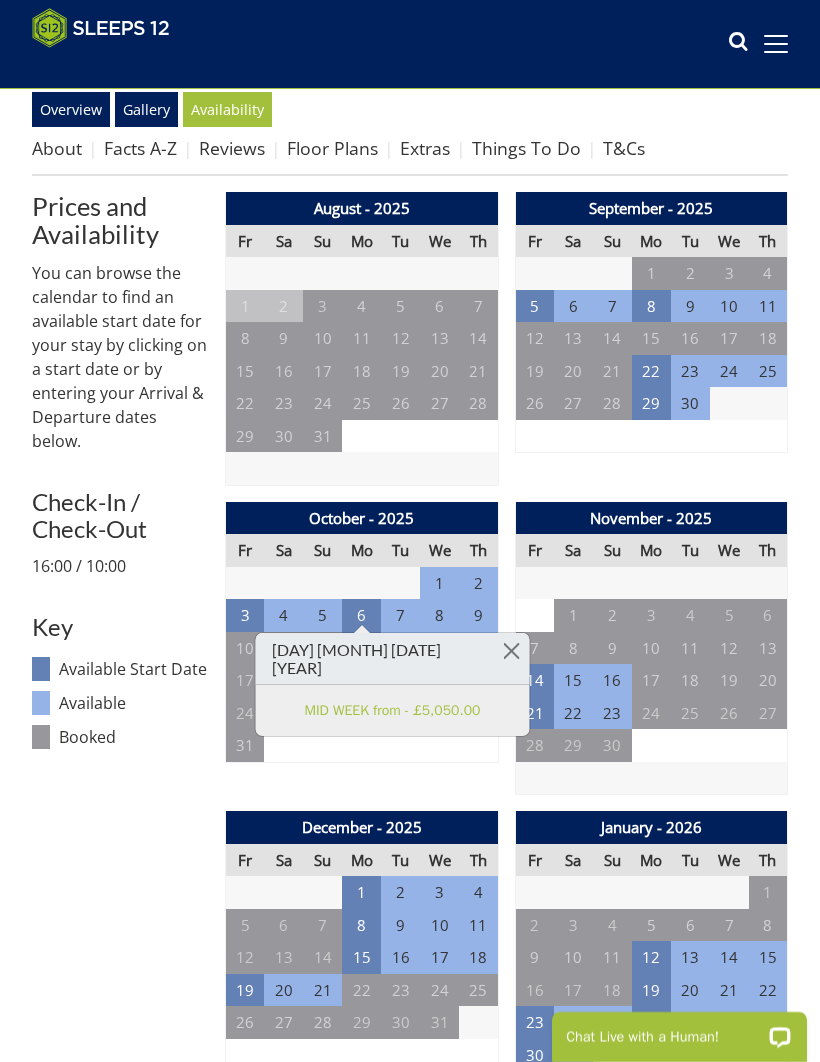click on "29" at bounding box center [651, 403] 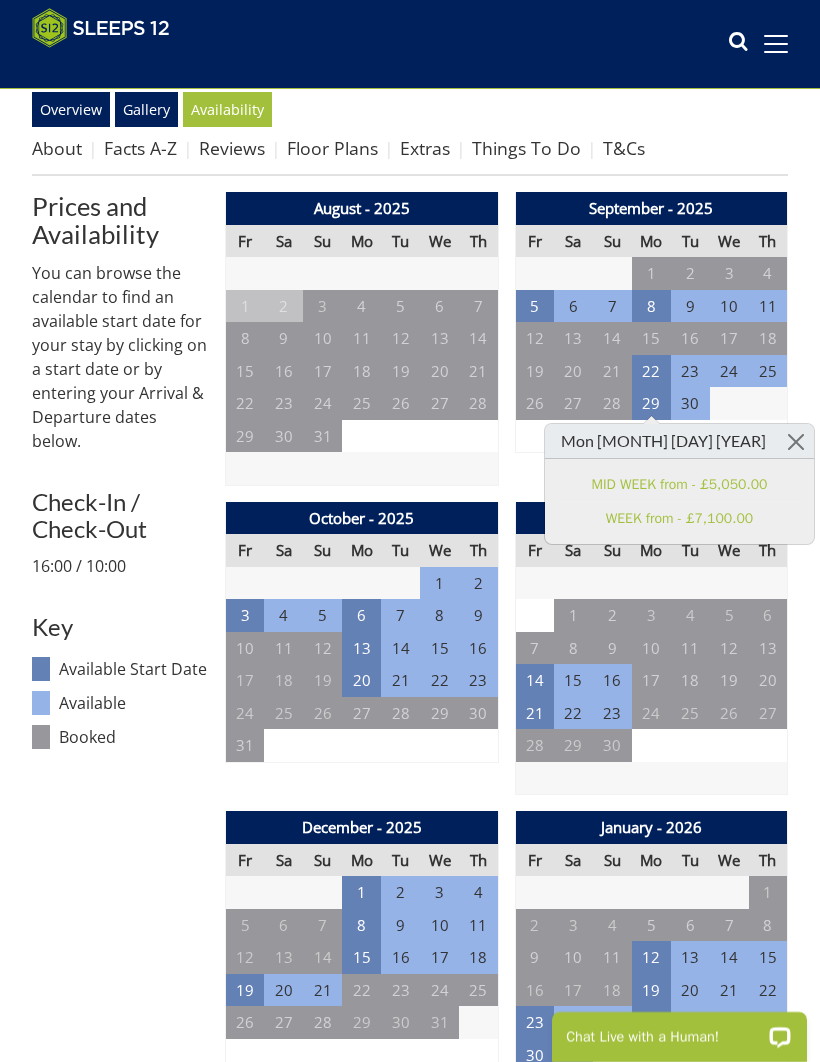 click on "14" at bounding box center (534, 680) 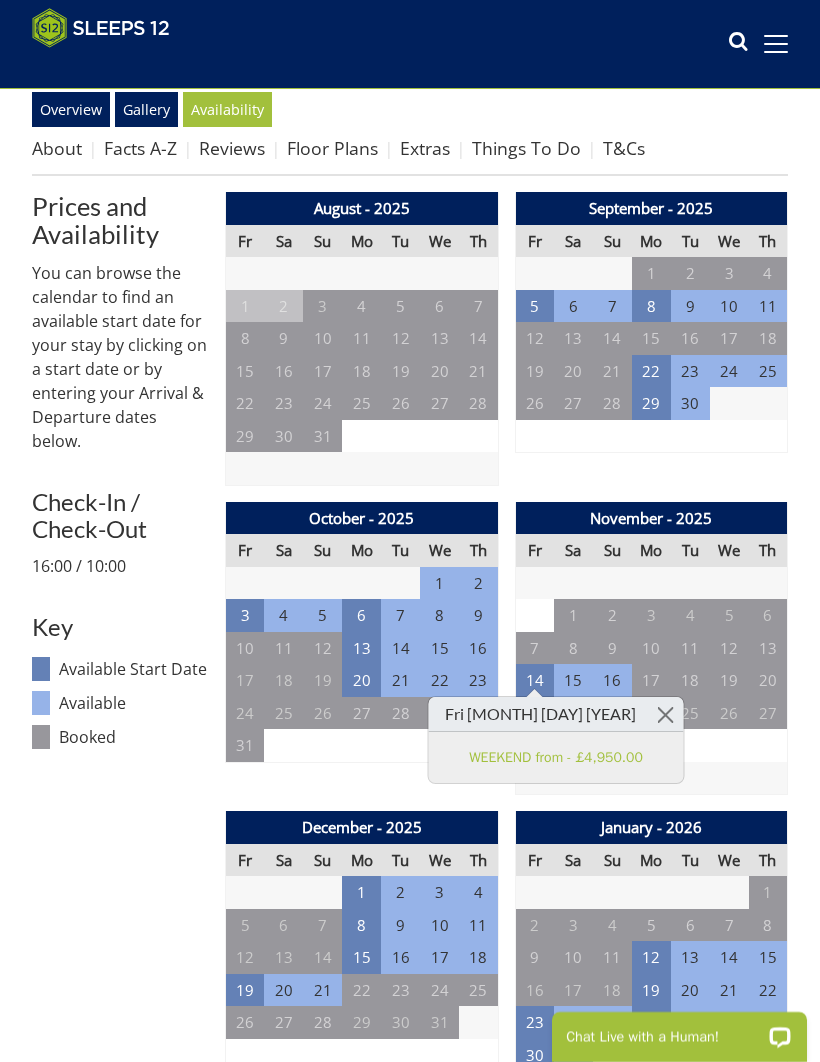 click at bounding box center [665, 714] 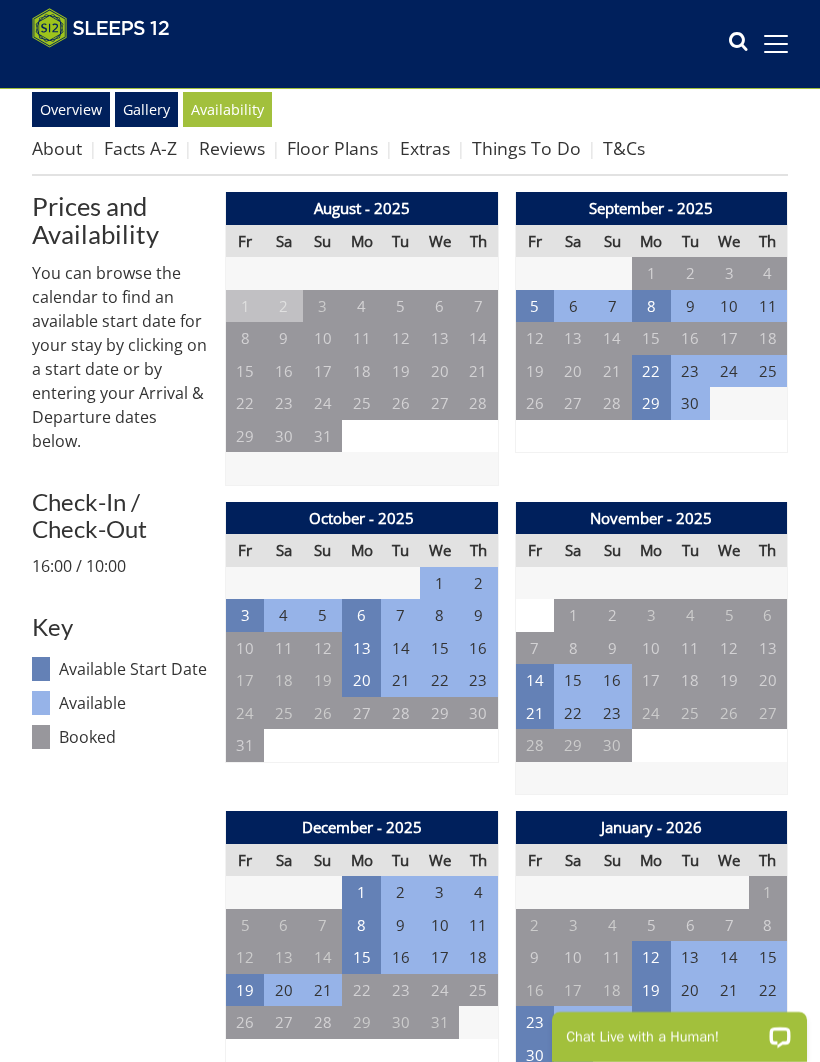 click on "21" at bounding box center [534, 713] 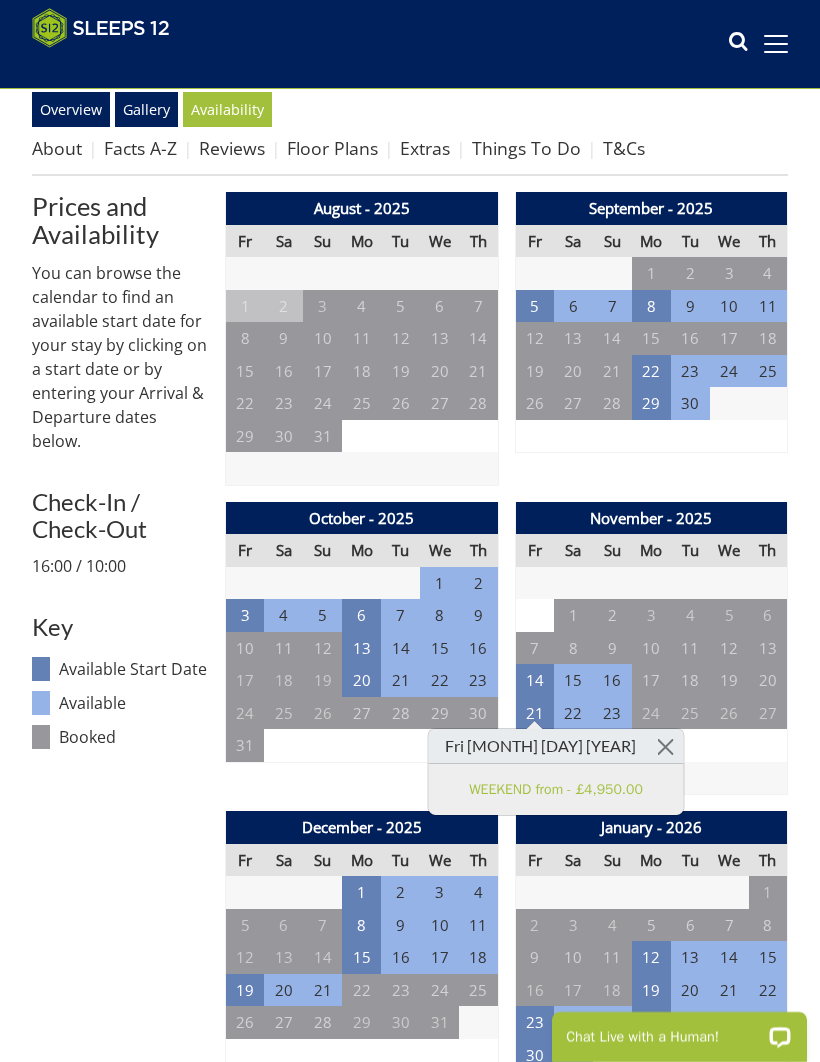 click at bounding box center (665, 746) 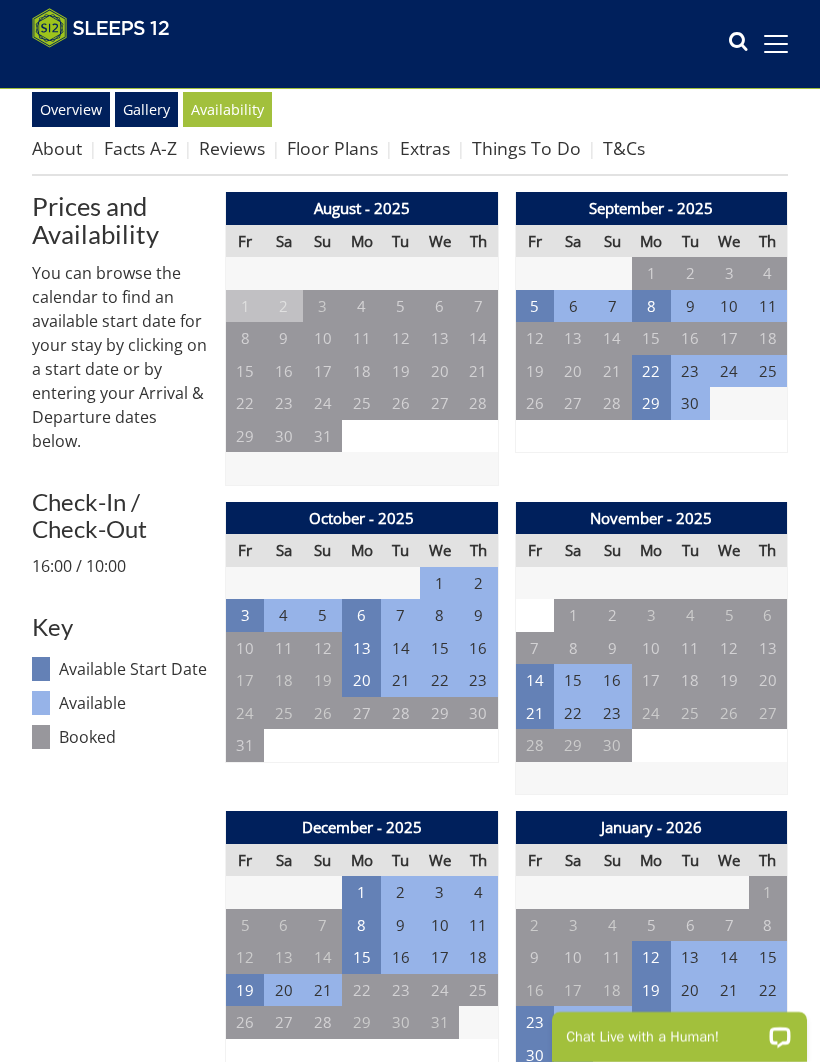 click on "8" at bounding box center [651, 306] 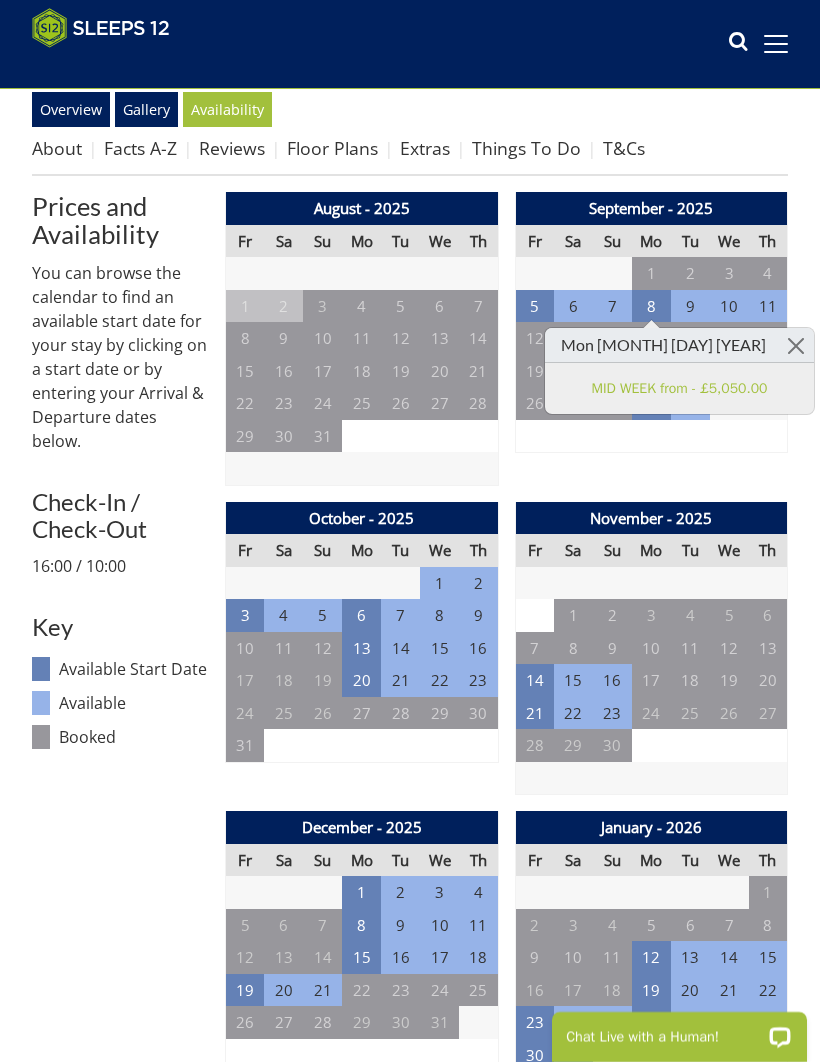 click at bounding box center [796, 345] 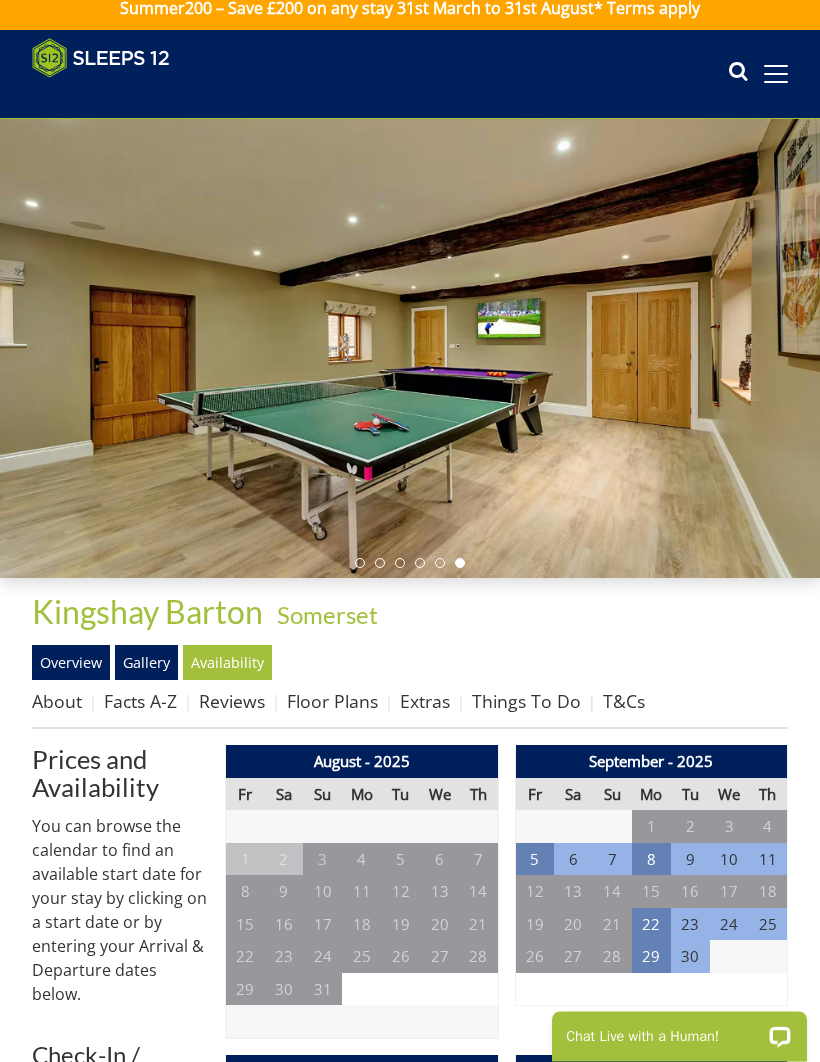 scroll, scrollTop: 0, scrollLeft: 0, axis: both 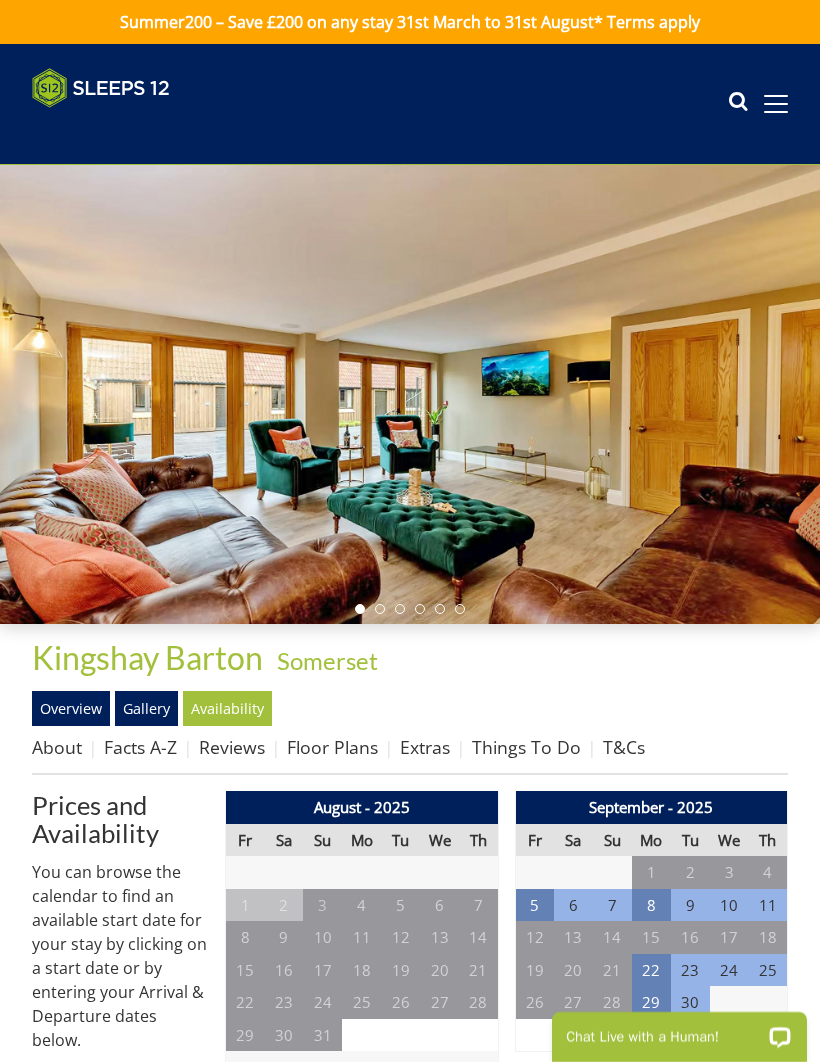 click at bounding box center (776, 104) 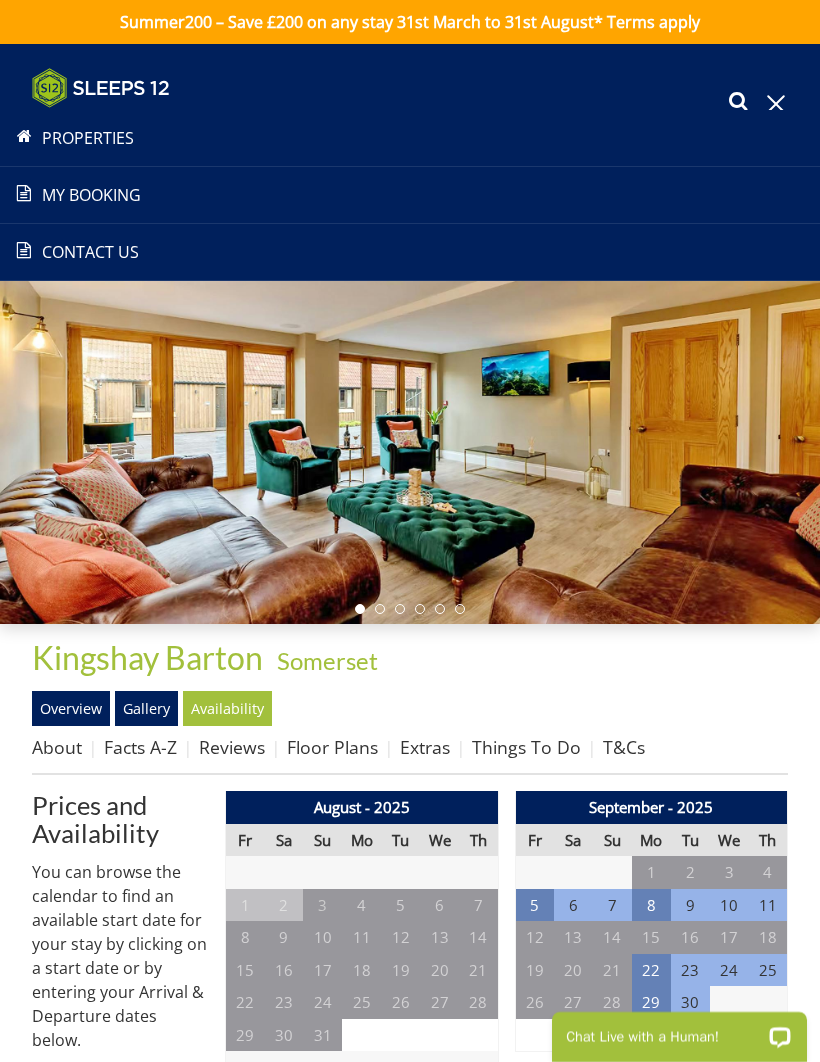 click on "Properties" at bounding box center [410, 138] 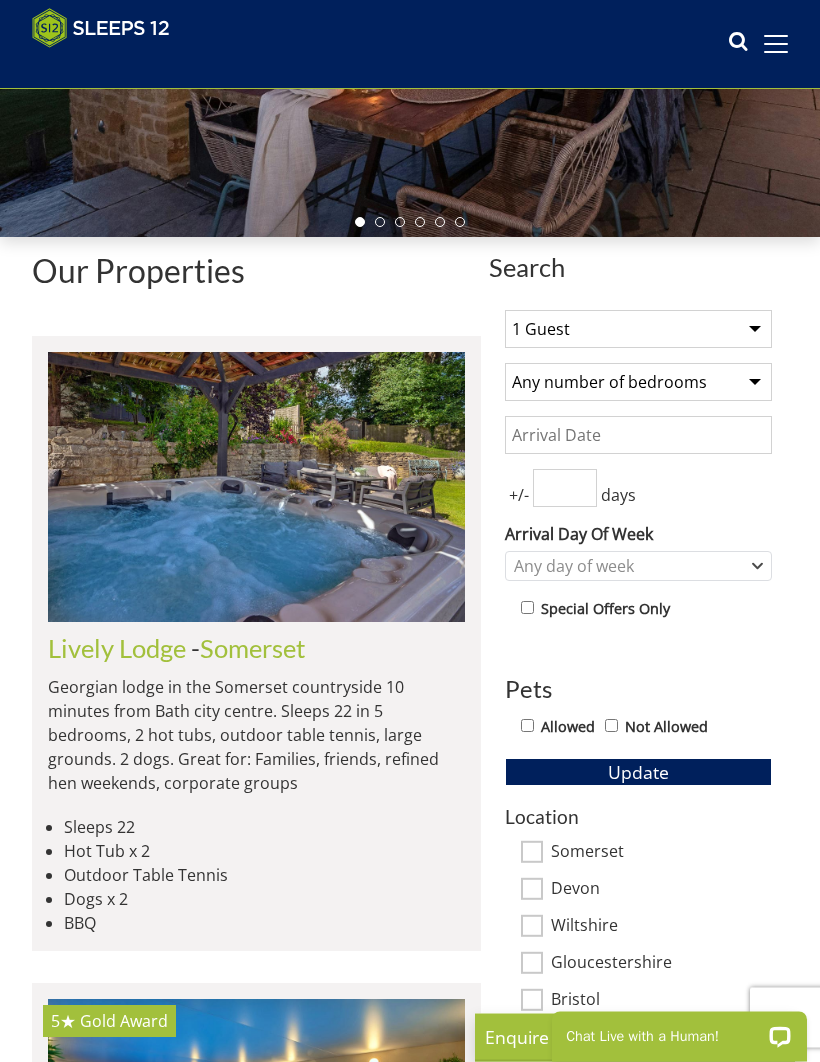 scroll, scrollTop: 355, scrollLeft: 0, axis: vertical 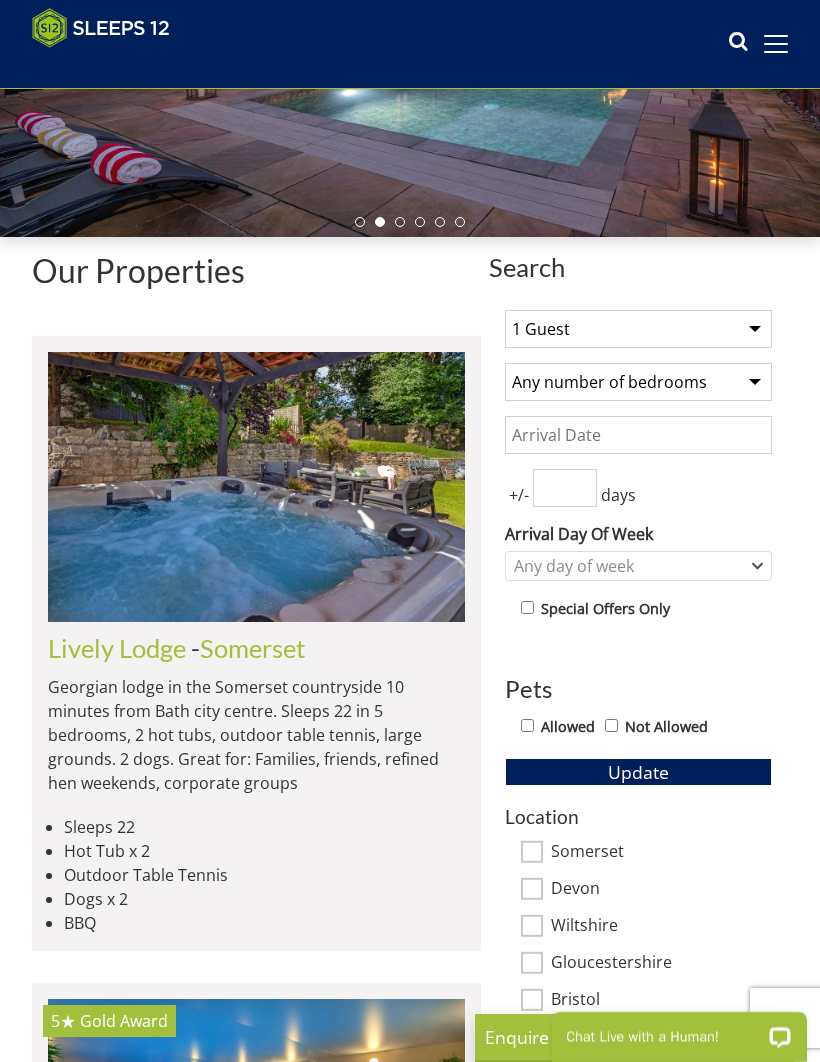 click on "1 Guest
2 Guests
3 Guests
4 Guests
5 Guests
6 Guests
7 Guests
8 Guests
9 Guests
10 Guests
11 Guests
12 Guests
13 Guests
14 Guests
15 Guests
16 Guests
17 Guests
18 Guests
19 Guests
20 Guests
21 Guests
22 Guests
23 Guests
24 Guests
25 Guests
26 Guests
27 Guests
28 Guests
29 Guests
30 Guests
31 Guests
32 Guests" at bounding box center [638, 329] 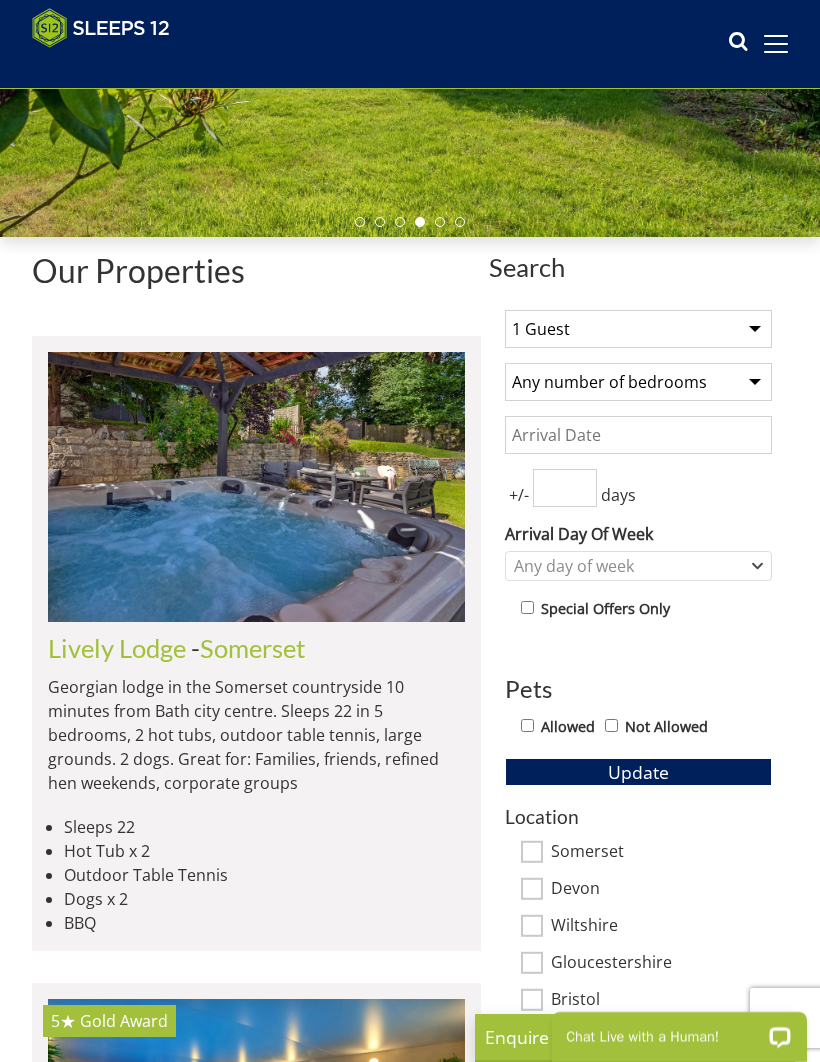 select on "13" 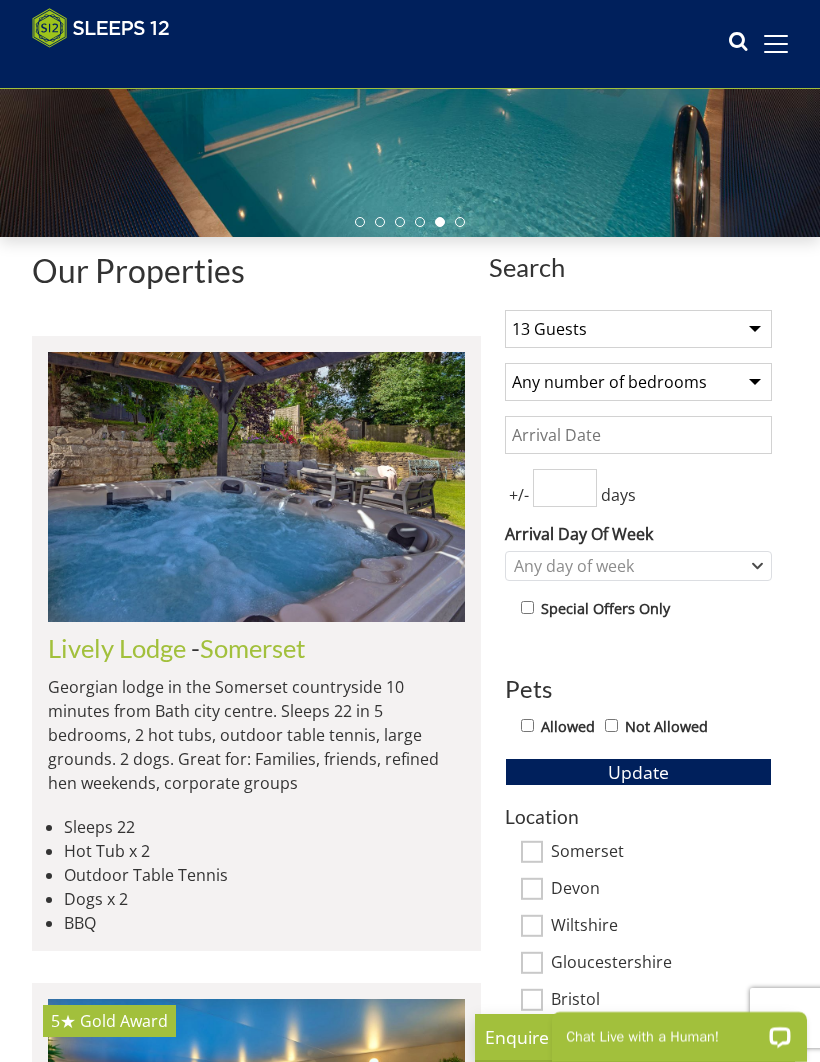 click on "Any number of bedrooms
4 Bedrooms
5 Bedrooms
6 Bedrooms
7 Bedrooms
8 Bedrooms
9 Bedrooms
10 Bedrooms
11 Bedrooms
12 Bedrooms
13 Bedrooms
14 Bedrooms
15 Bedrooms
16 Bedrooms" at bounding box center [638, 382] 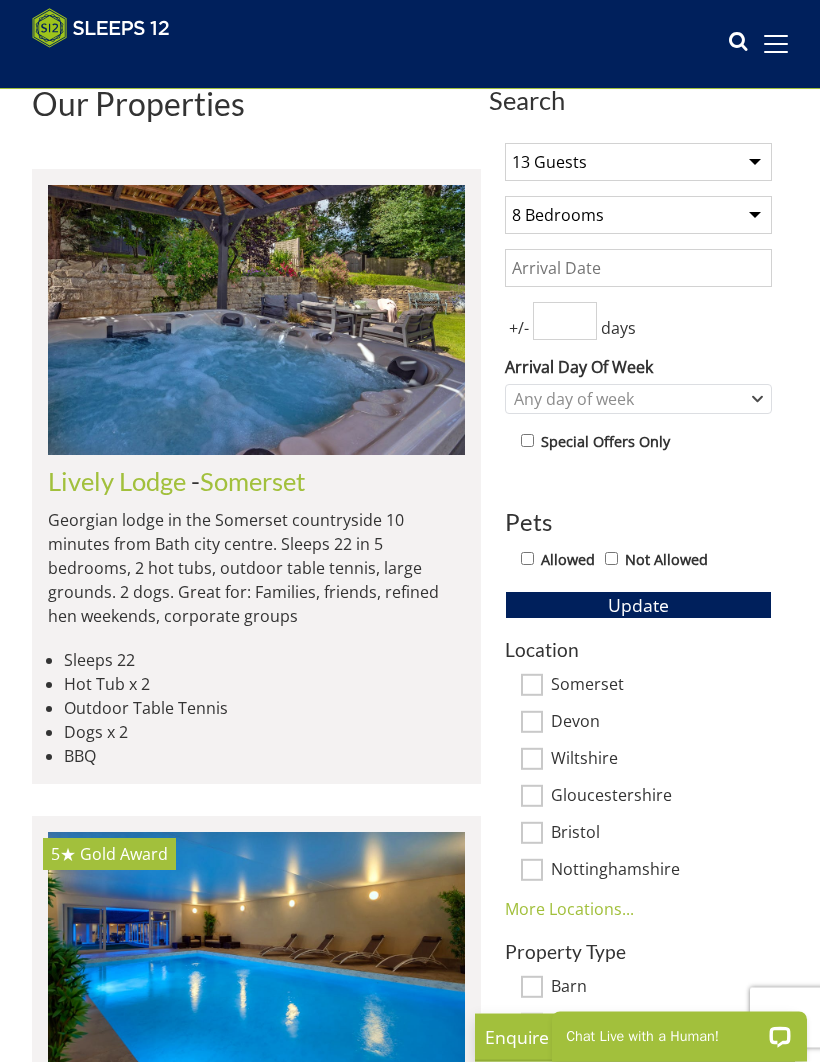 scroll, scrollTop: 521, scrollLeft: 0, axis: vertical 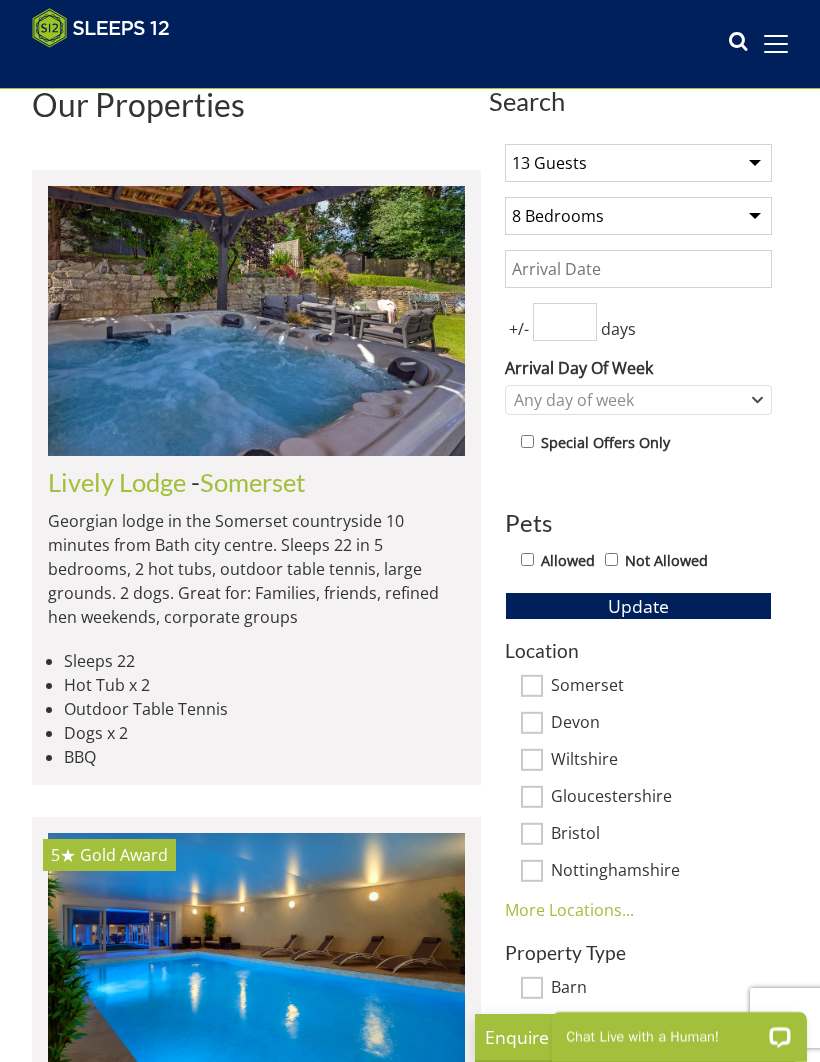 click on "Update" at bounding box center [638, 606] 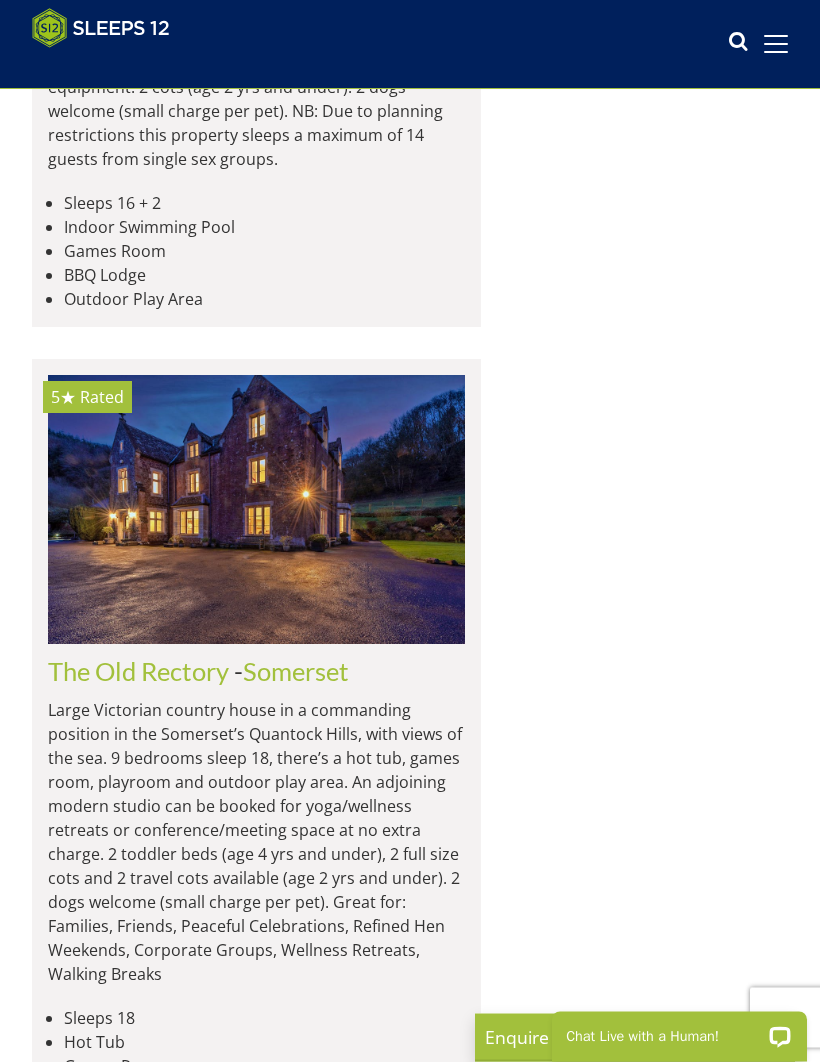 scroll, scrollTop: 3353, scrollLeft: 0, axis: vertical 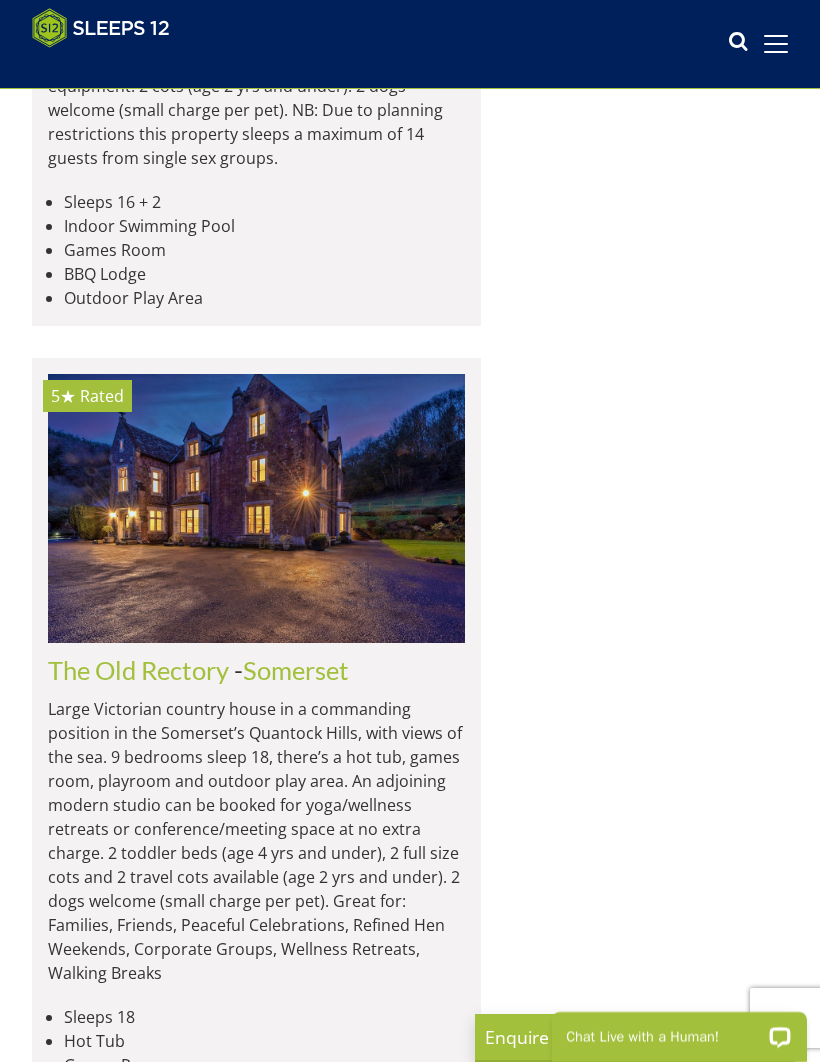 click at bounding box center (256, -713) 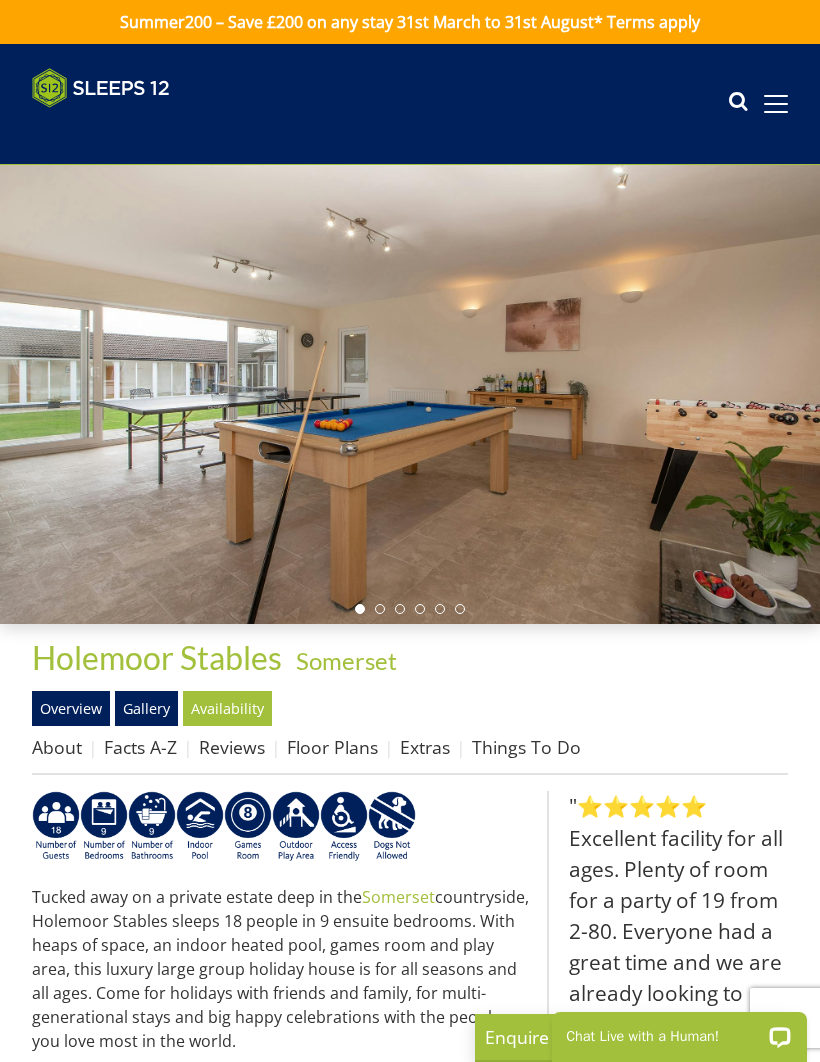 scroll, scrollTop: 0, scrollLeft: 0, axis: both 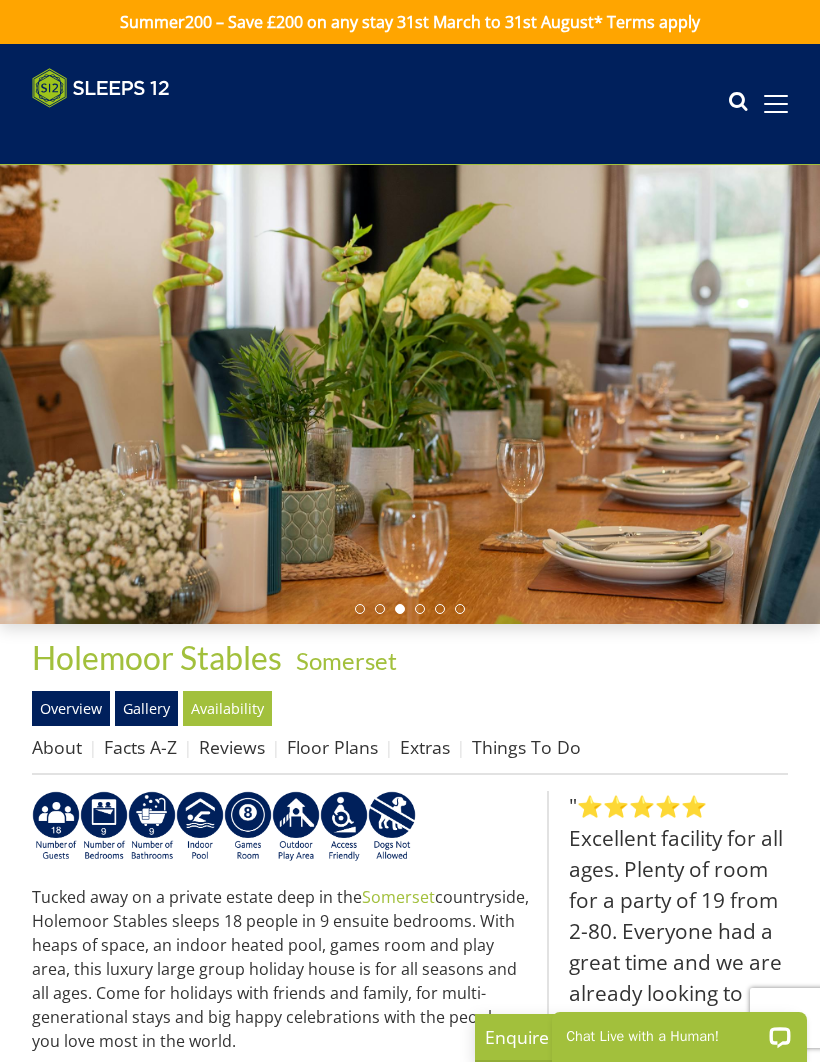 click on "Gallery" at bounding box center [146, 708] 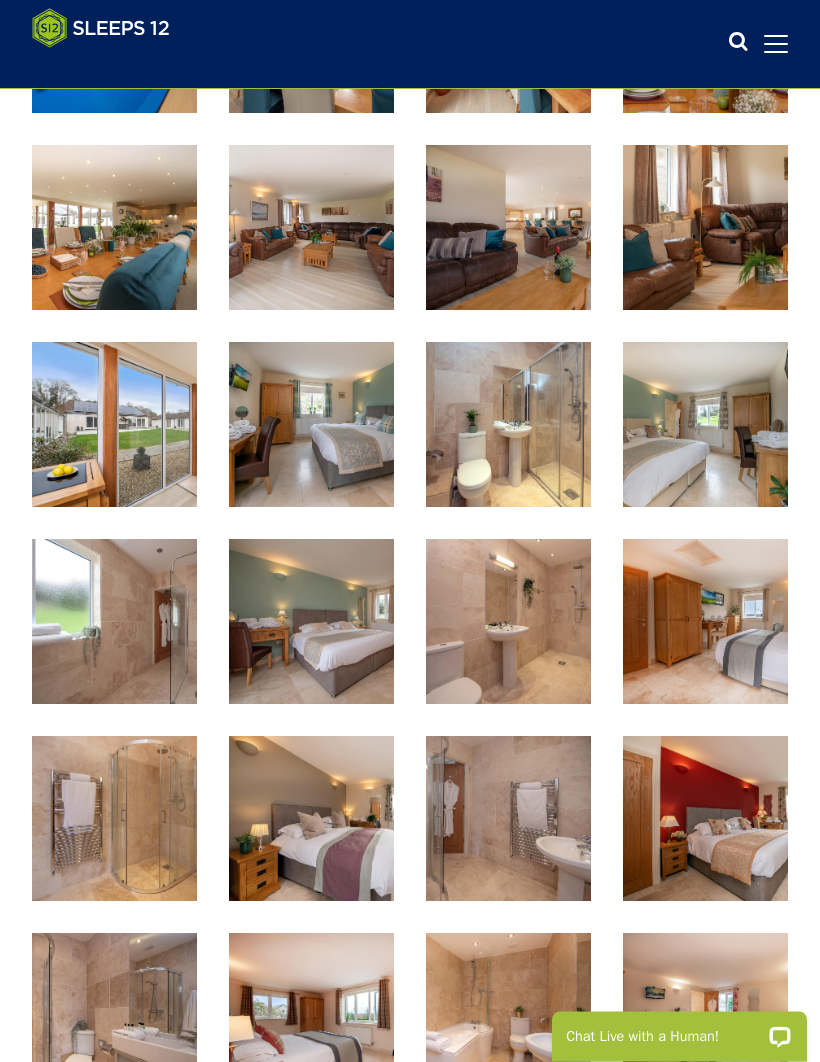 scroll, scrollTop: 1008, scrollLeft: 0, axis: vertical 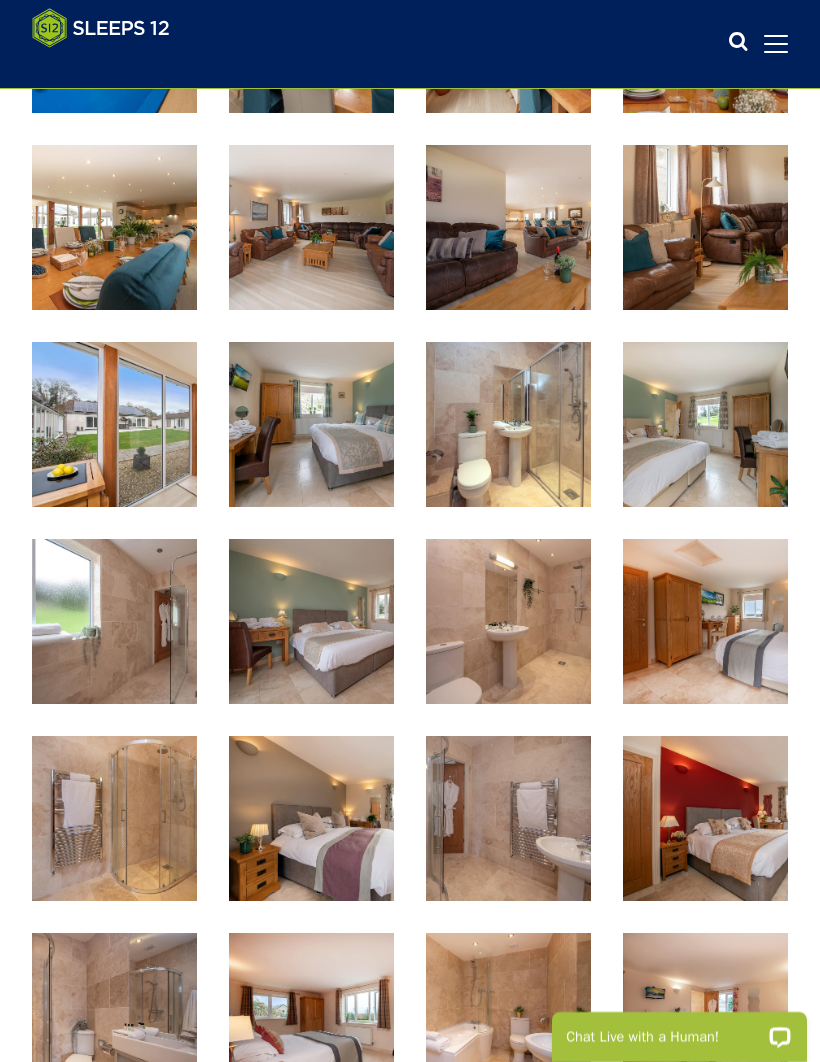 click at bounding box center [311, 424] 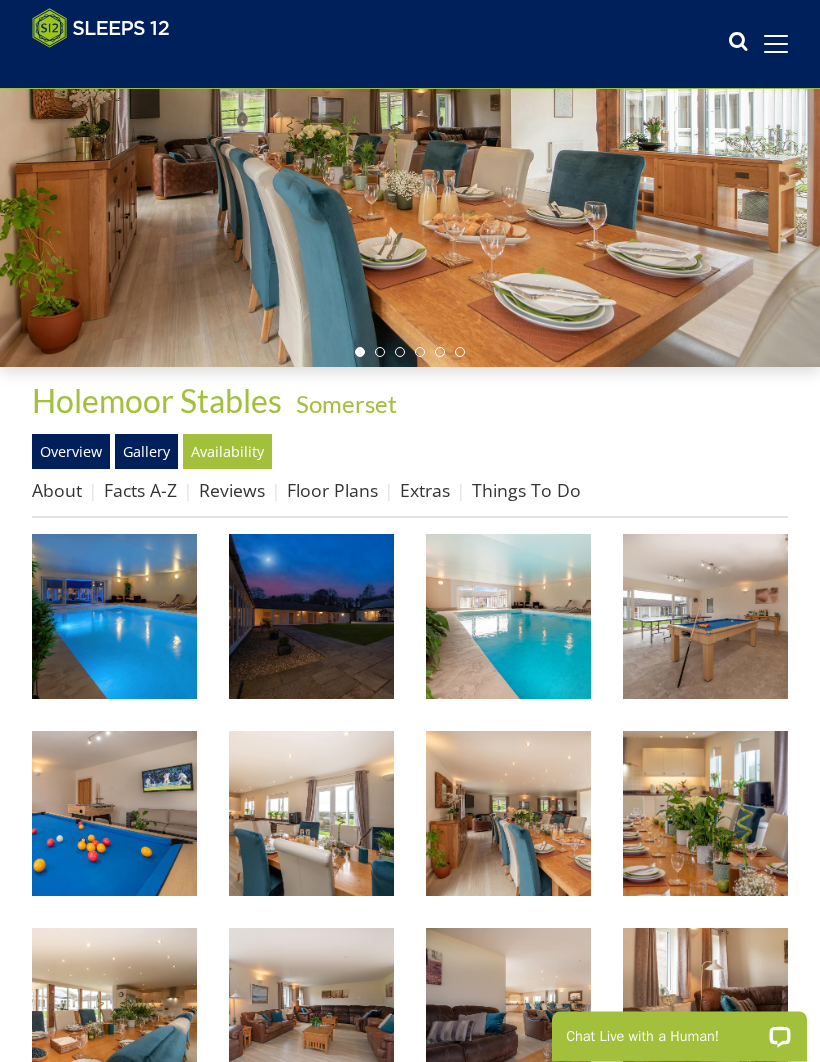 scroll, scrollTop: 0, scrollLeft: 0, axis: both 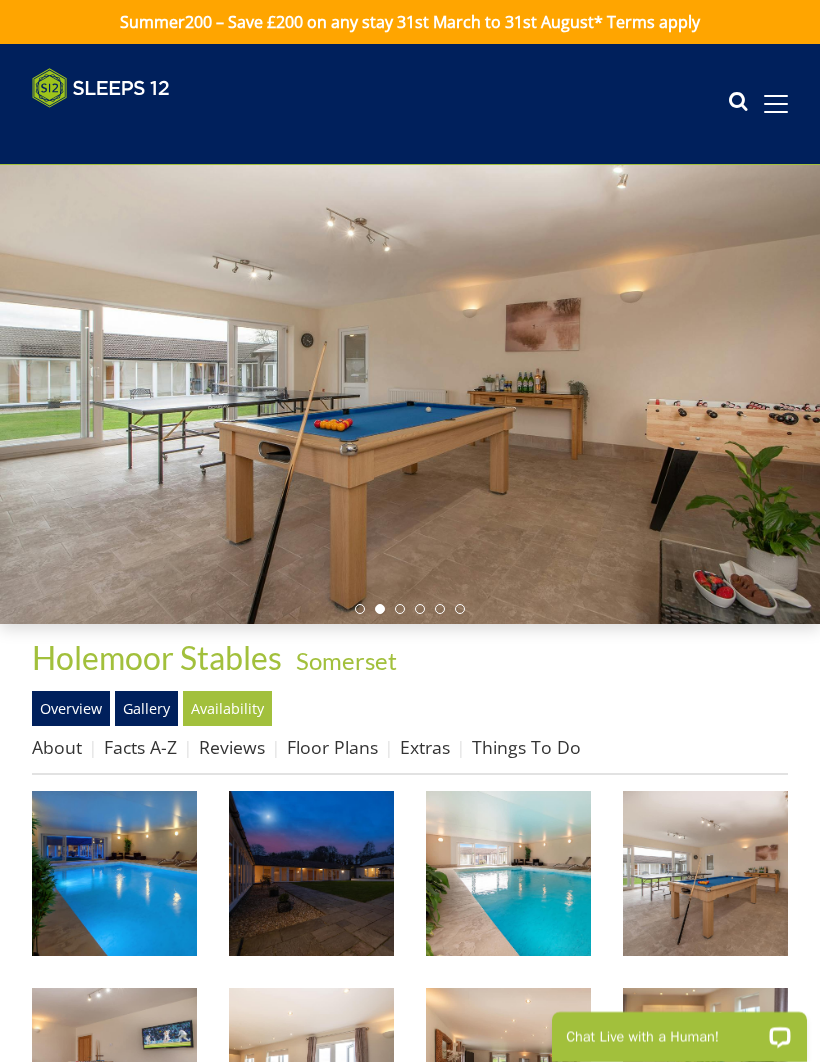 click on "Floor Plans" at bounding box center [332, 747] 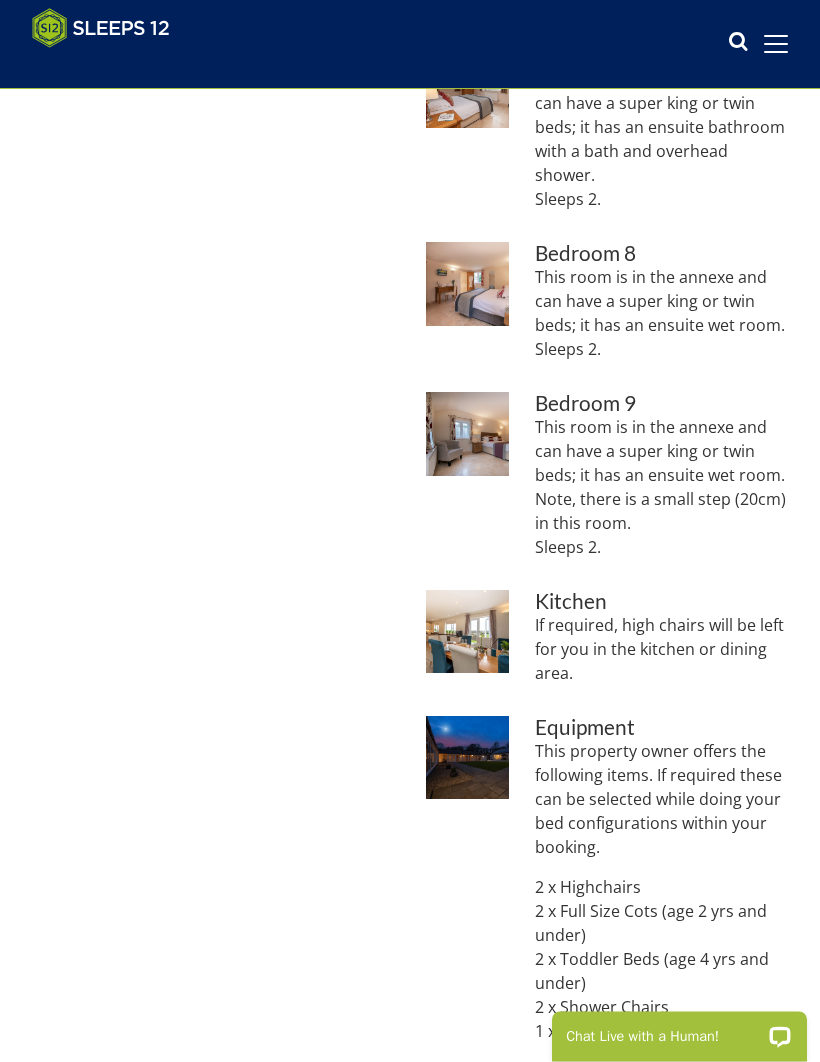 scroll, scrollTop: 1882, scrollLeft: 0, axis: vertical 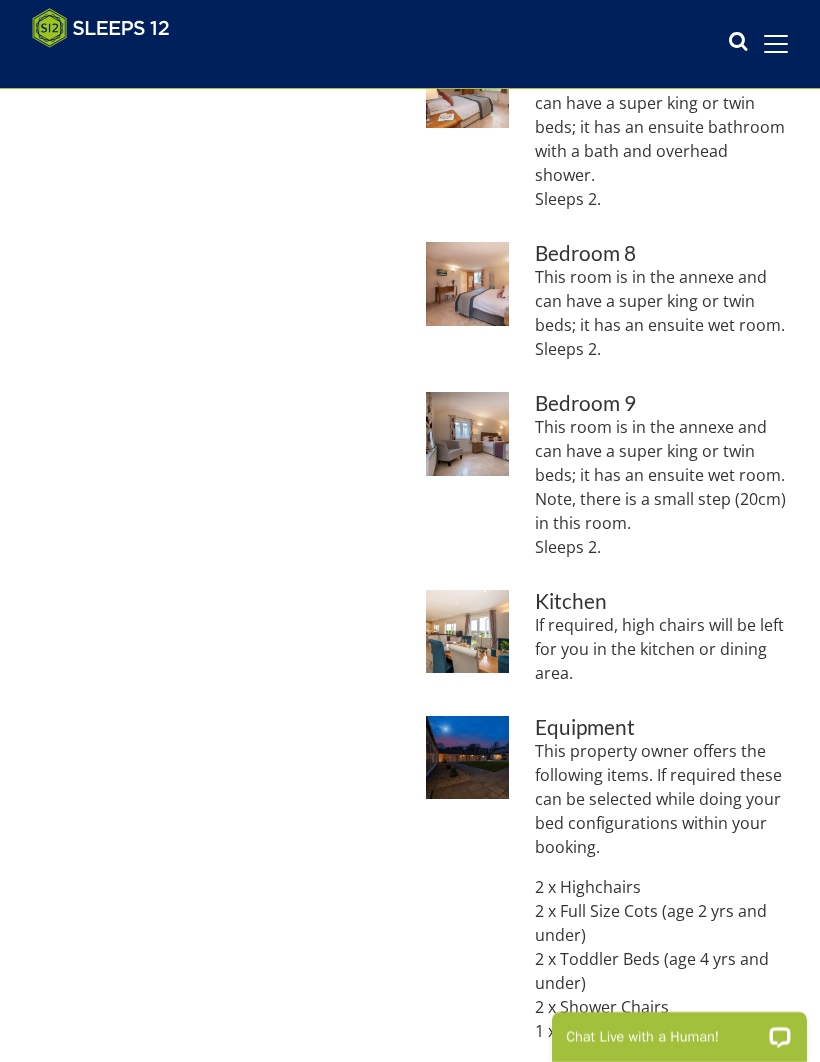 click at bounding box center [467, 631] 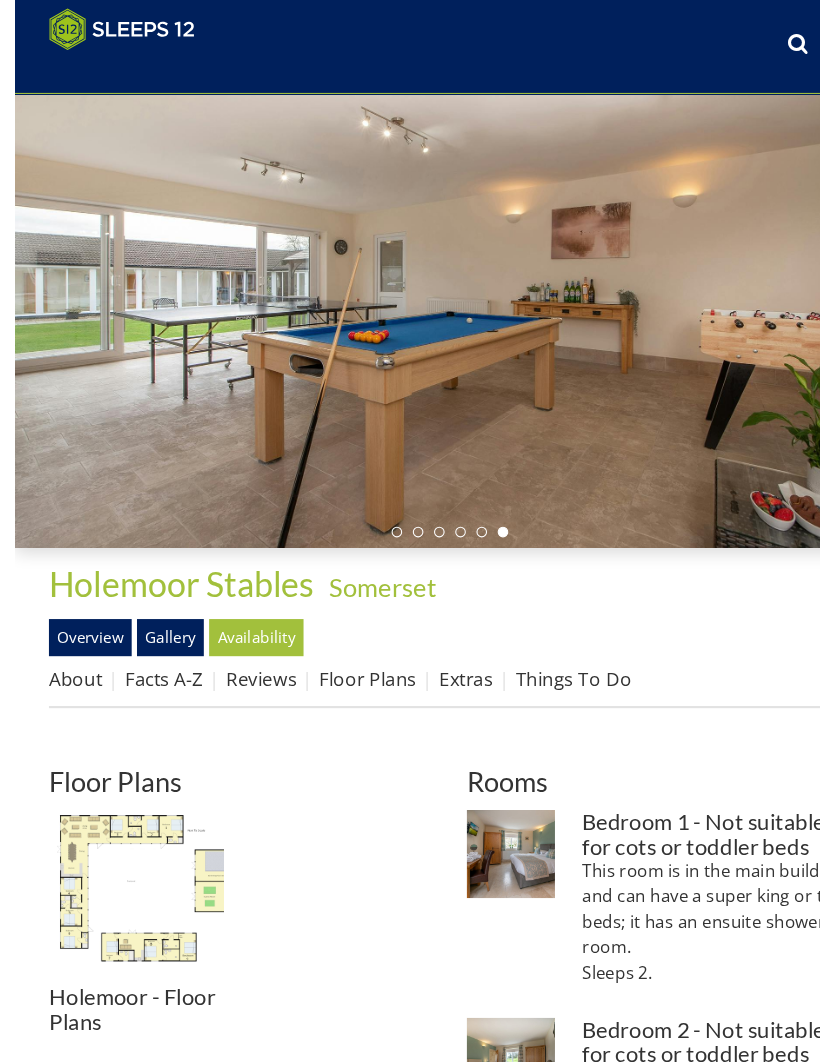 scroll, scrollTop: 0, scrollLeft: 0, axis: both 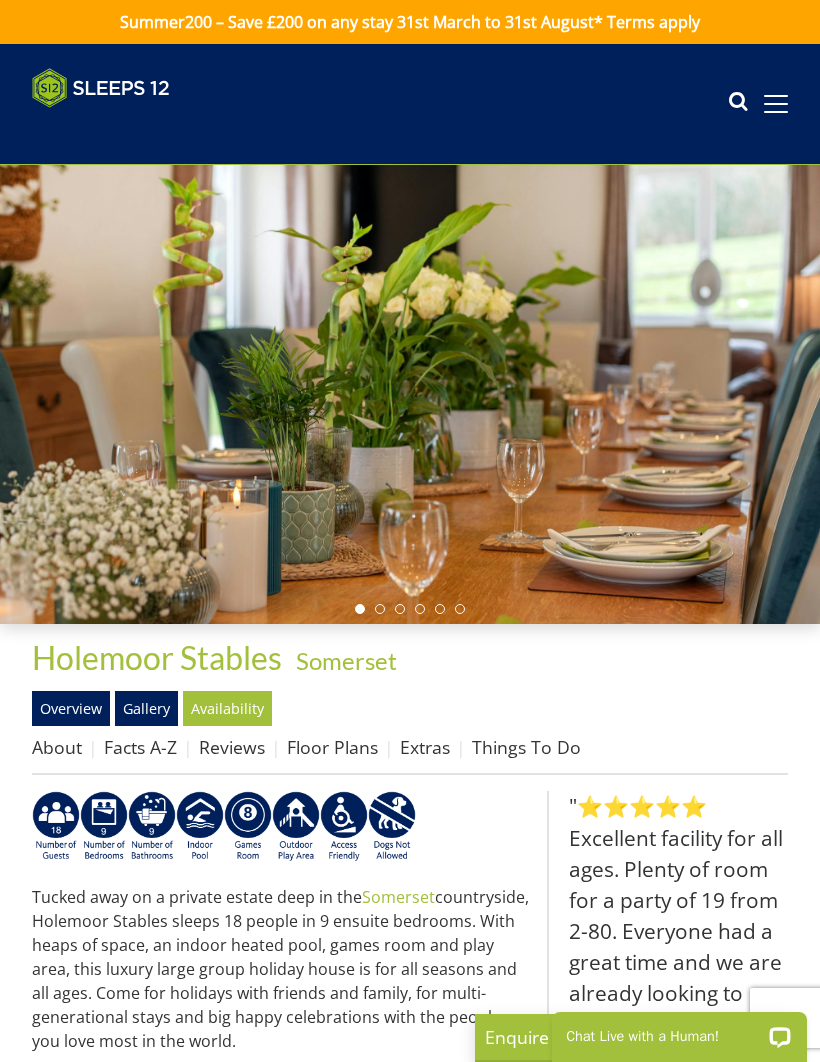 select on "13" 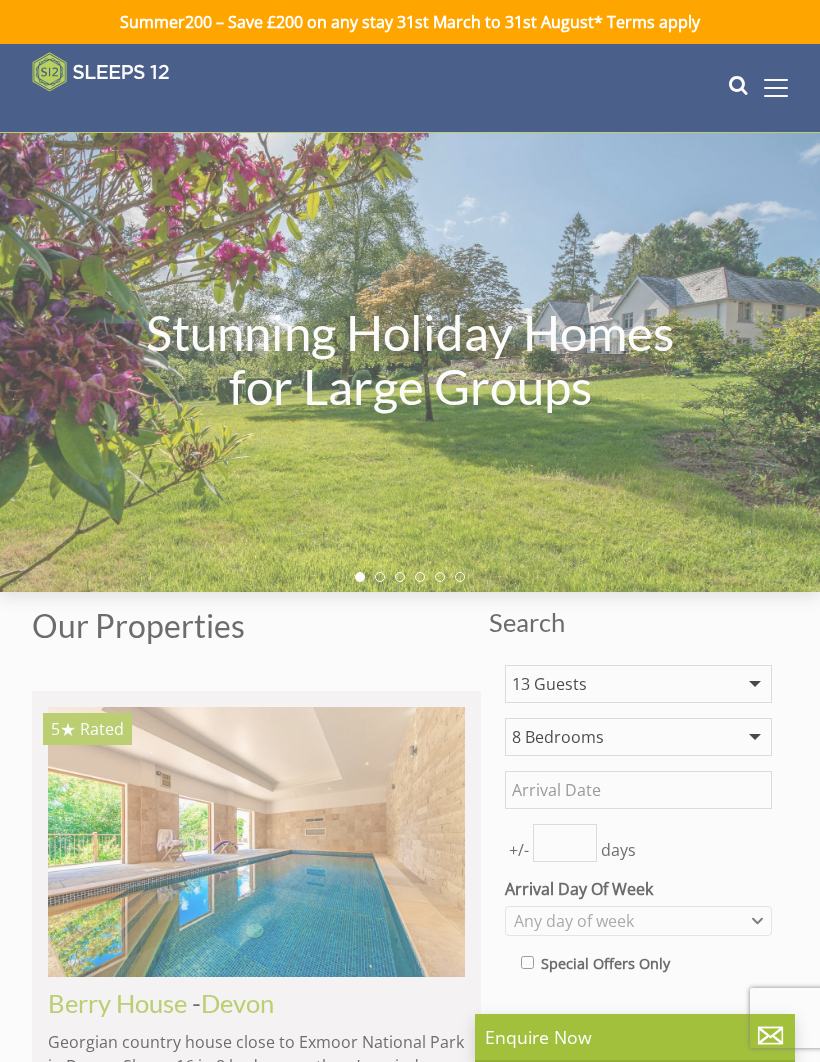 scroll, scrollTop: 3353, scrollLeft: 0, axis: vertical 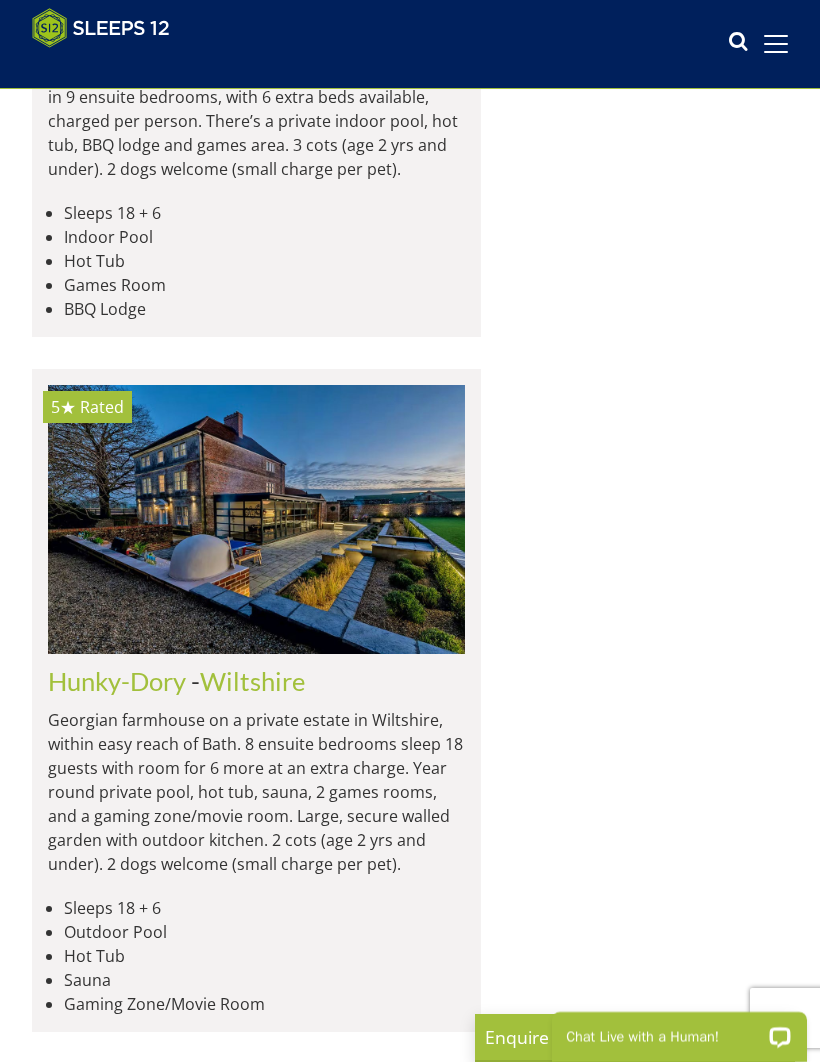 click on "Search
Search
1 Guest
2 Guests
3 Guests
4 Guests
5 Guests
6 Guests
7 Guests
8 Guests
9 Guests
10 Guests
11 Guests
12 Guests
13 Guests
14 Guests
15 Guests
16 Guests
17 Guests
18 Guests
19 Guests
20 Guests
21 Guests
22 Guests
23 Guests
24 Guests
25 Guests
26 Guests
27 Guests
28 Guests
29 Guests
30 Guests
31 Guests
32 Guests
Any number of bedrooms
4 Bedrooms
5 Bedrooms
6 Bedrooms
7 Bedrooms
8 Bedrooms
9 Bedrooms
10 Bedrooms
11 Bedrooms
12 Bedrooms
13 Bedrooms
14 Bedrooms
15 Bedrooms
16 Bedrooms
+/-
days" at bounding box center [638, -59] 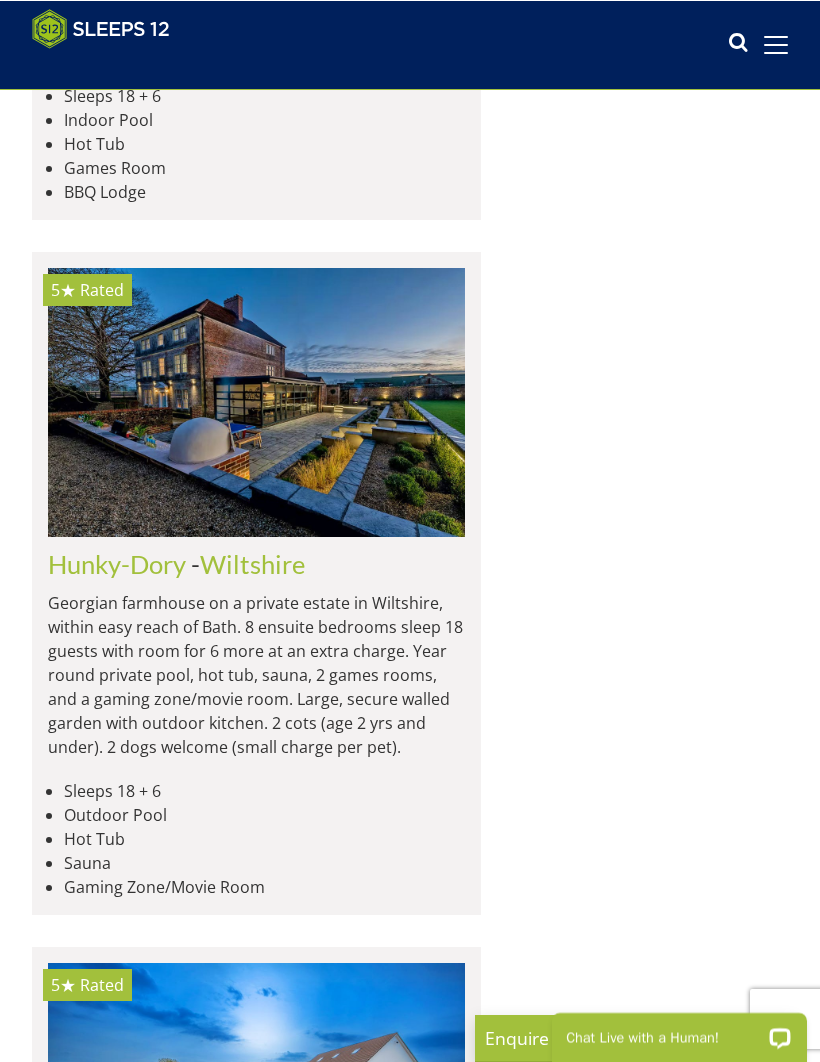 scroll, scrollTop: 6495, scrollLeft: 0, axis: vertical 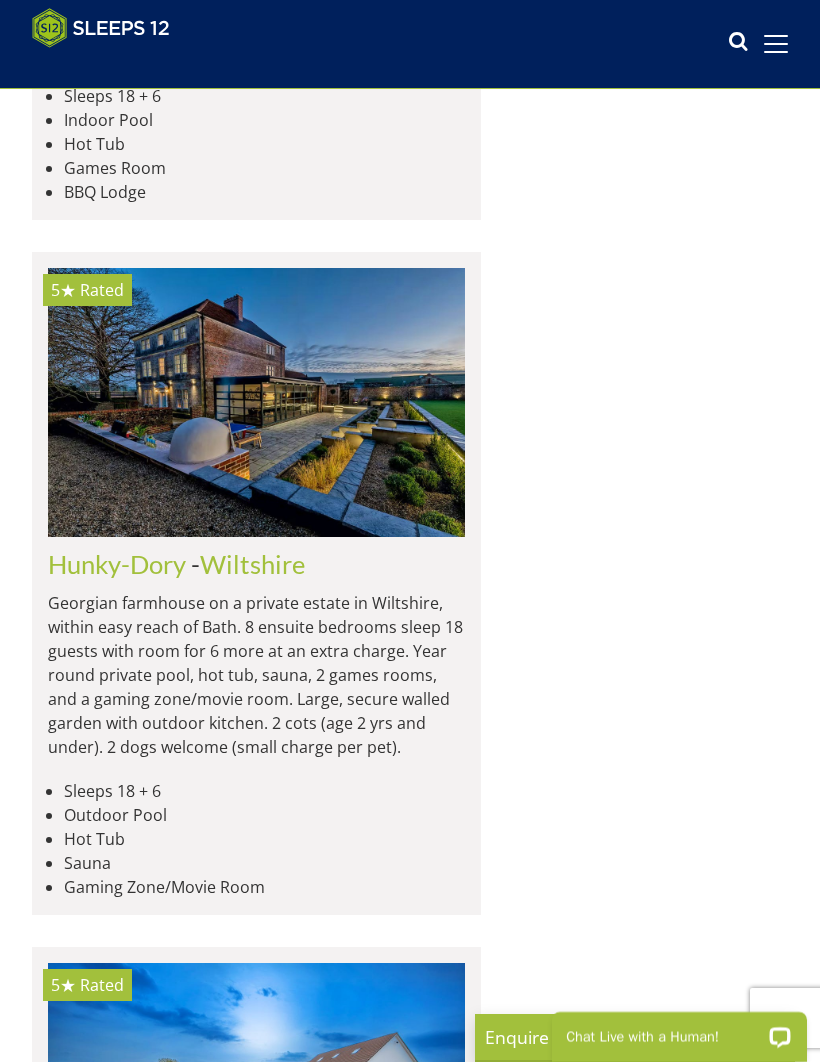 click at bounding box center (256, -134) 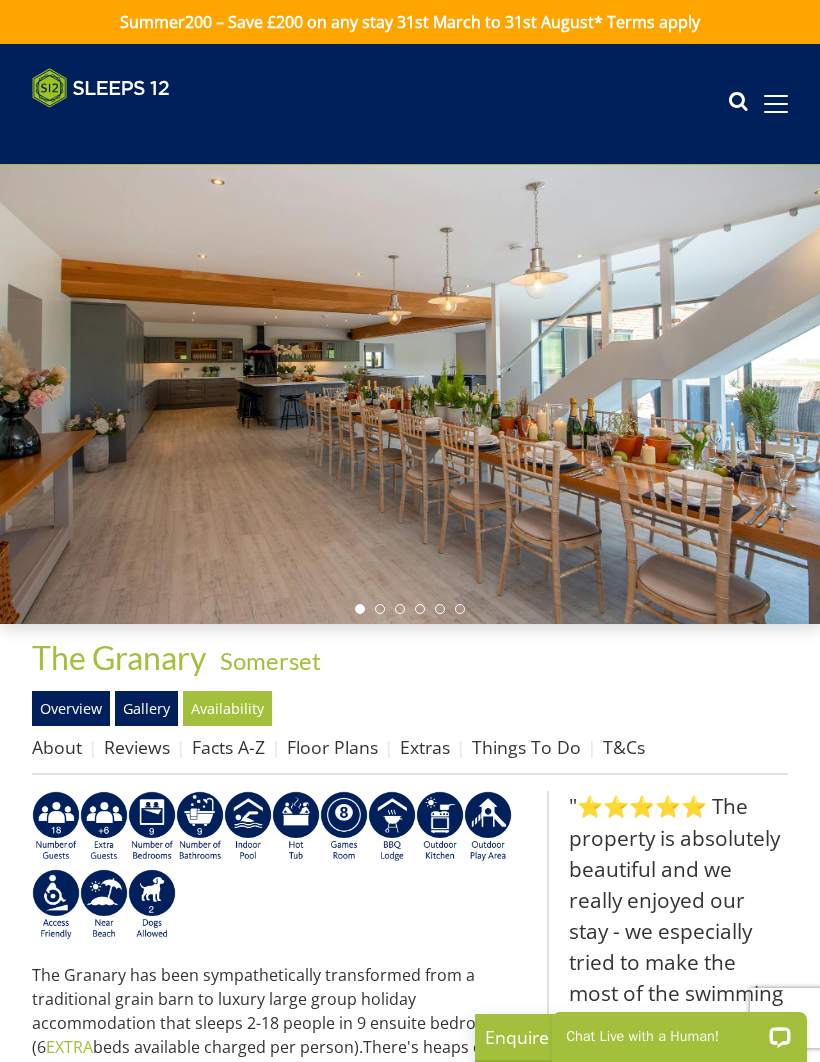 scroll, scrollTop: 0, scrollLeft: 0, axis: both 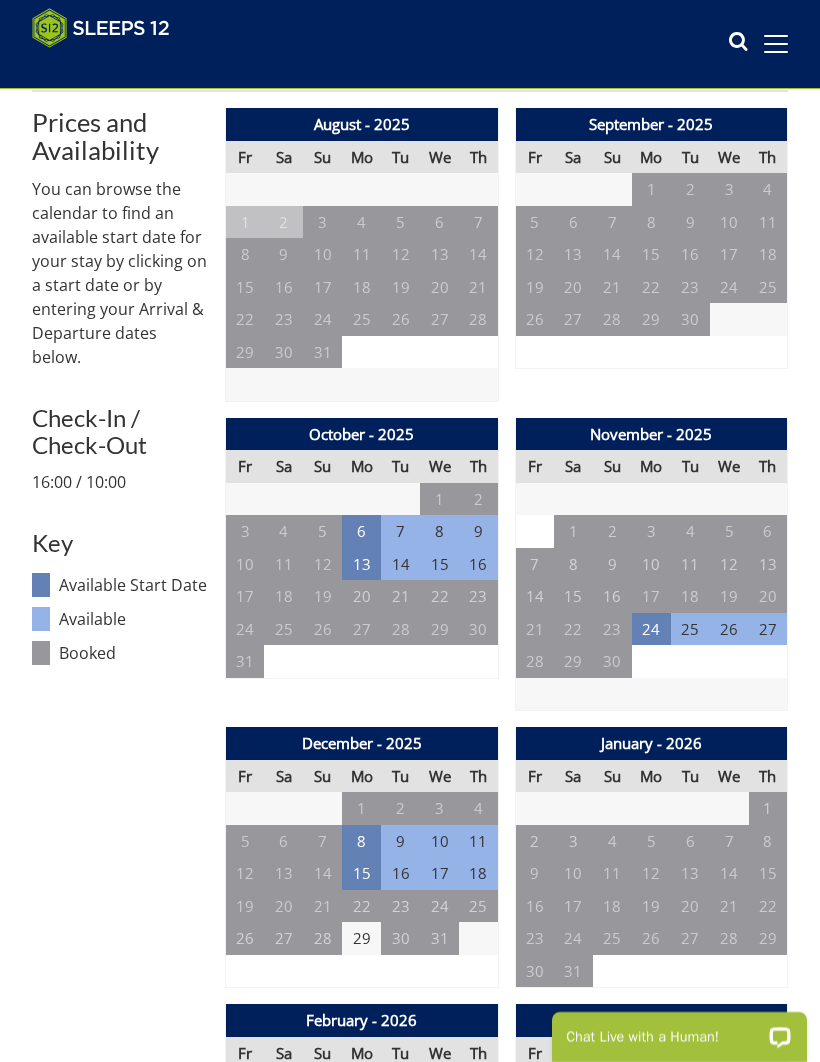 click on "6" at bounding box center (361, 531) 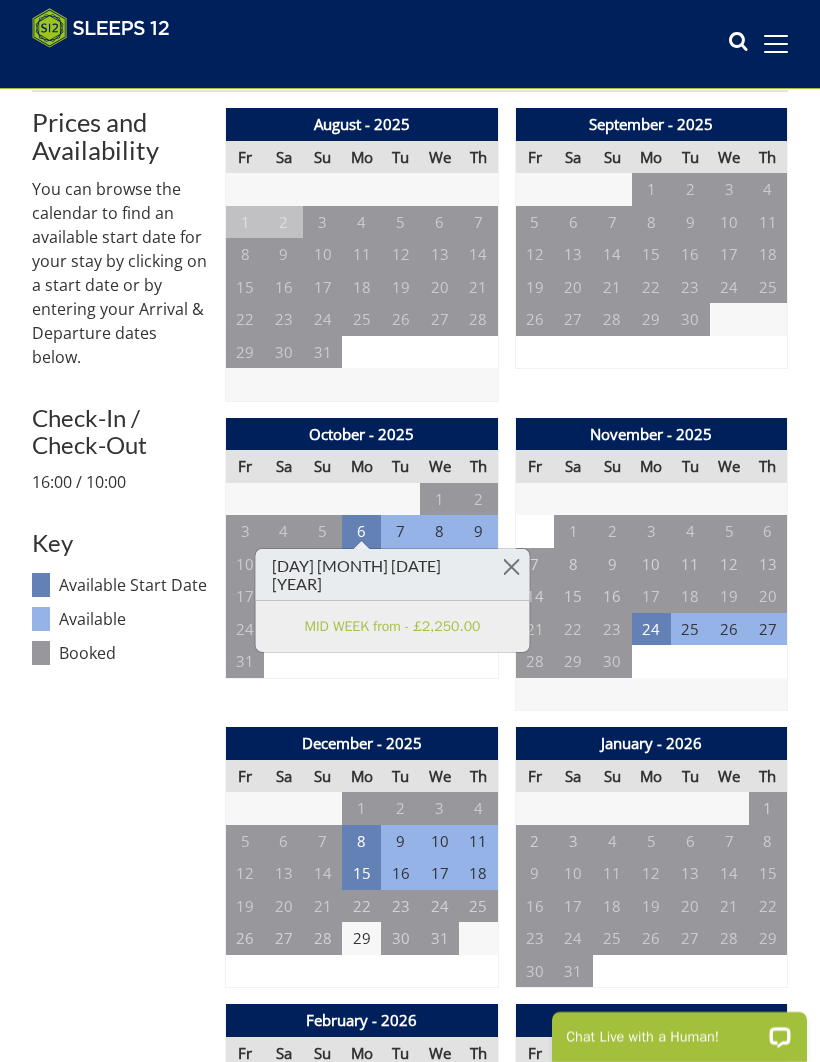 click at bounding box center (511, 566) 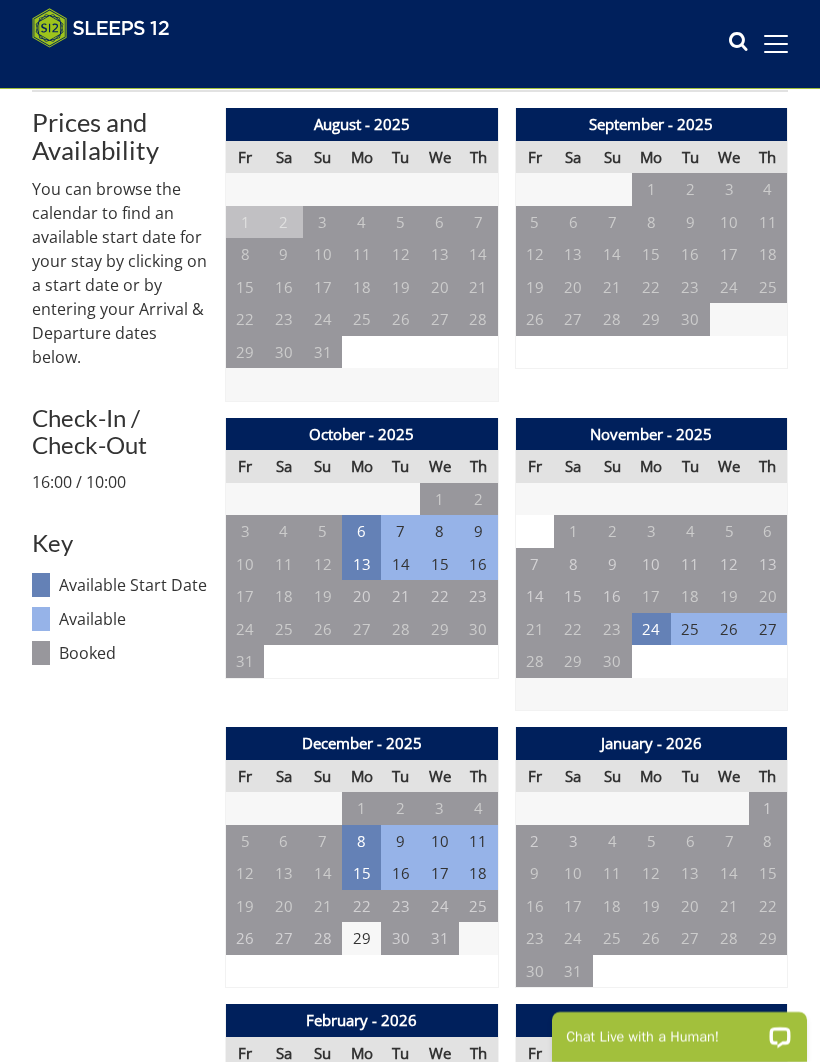 click on "6" at bounding box center [361, 531] 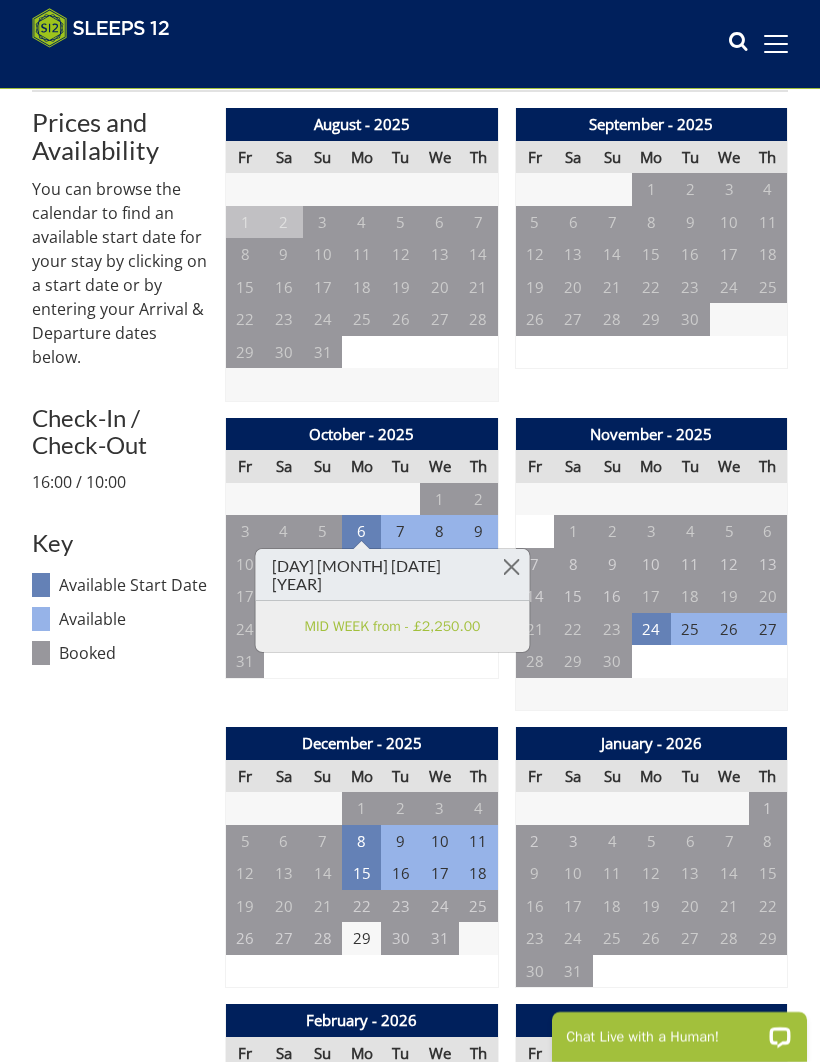 click at bounding box center [511, 566] 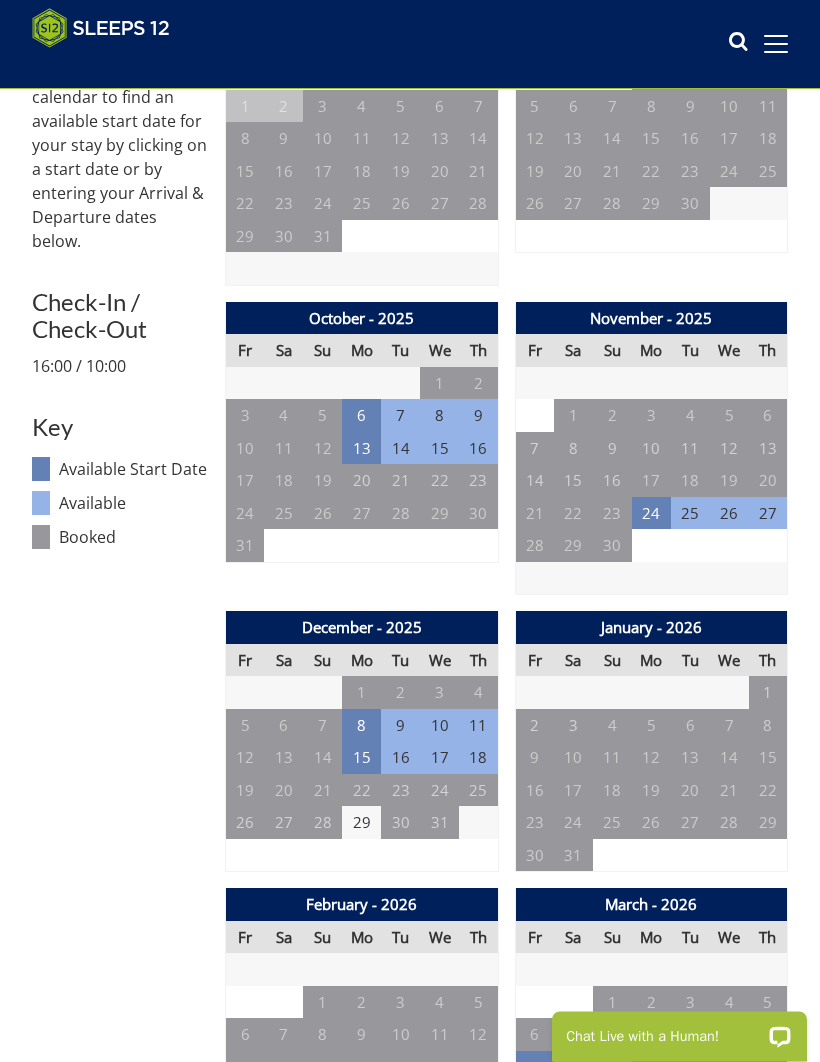 scroll, scrollTop: 767, scrollLeft: 0, axis: vertical 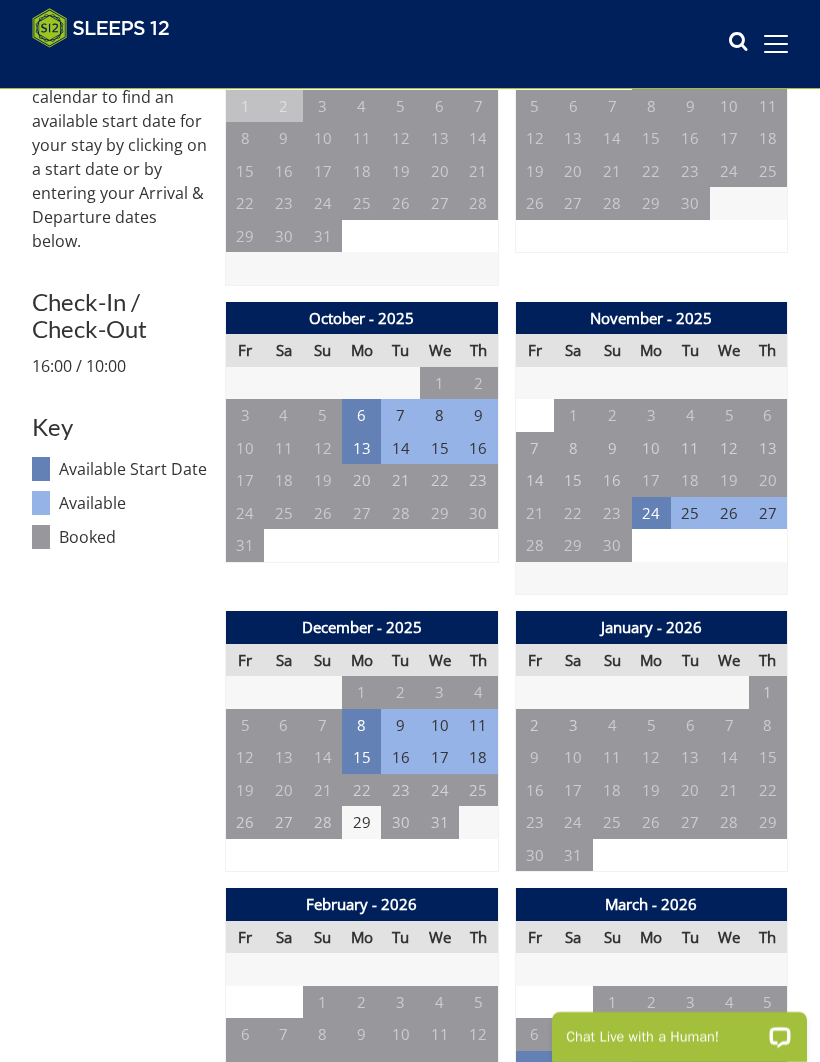 click on "8" at bounding box center [361, 725] 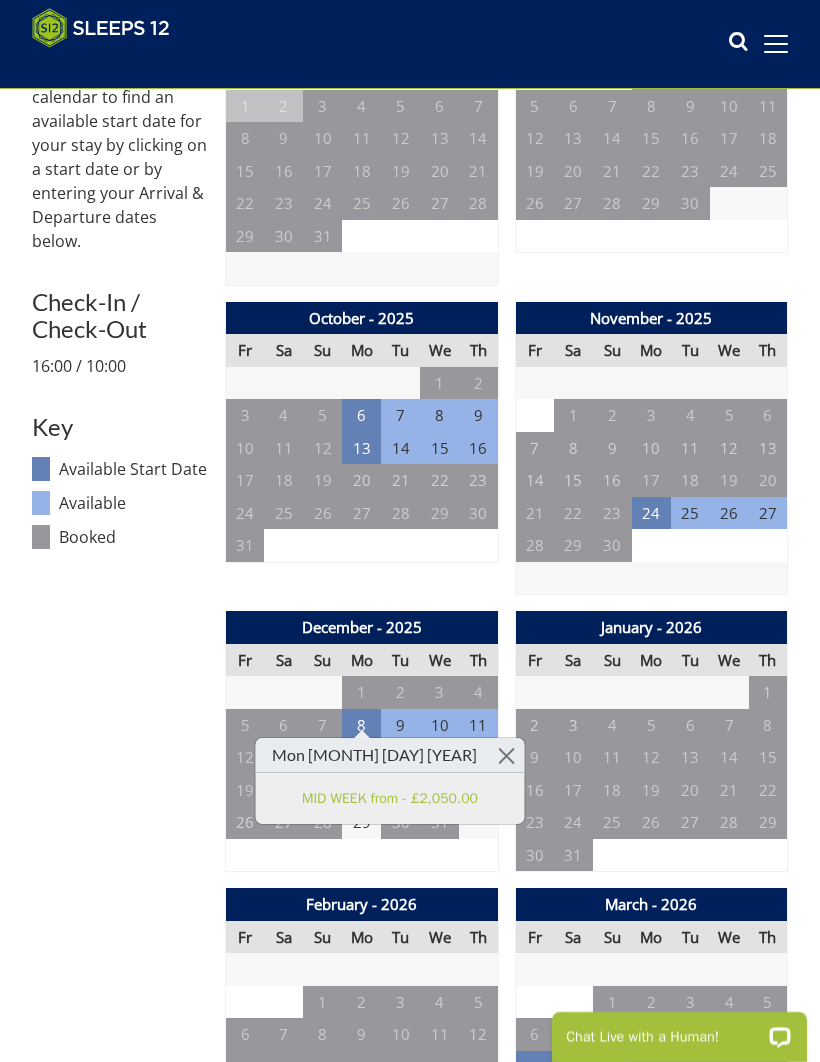 click at bounding box center [506, 755] 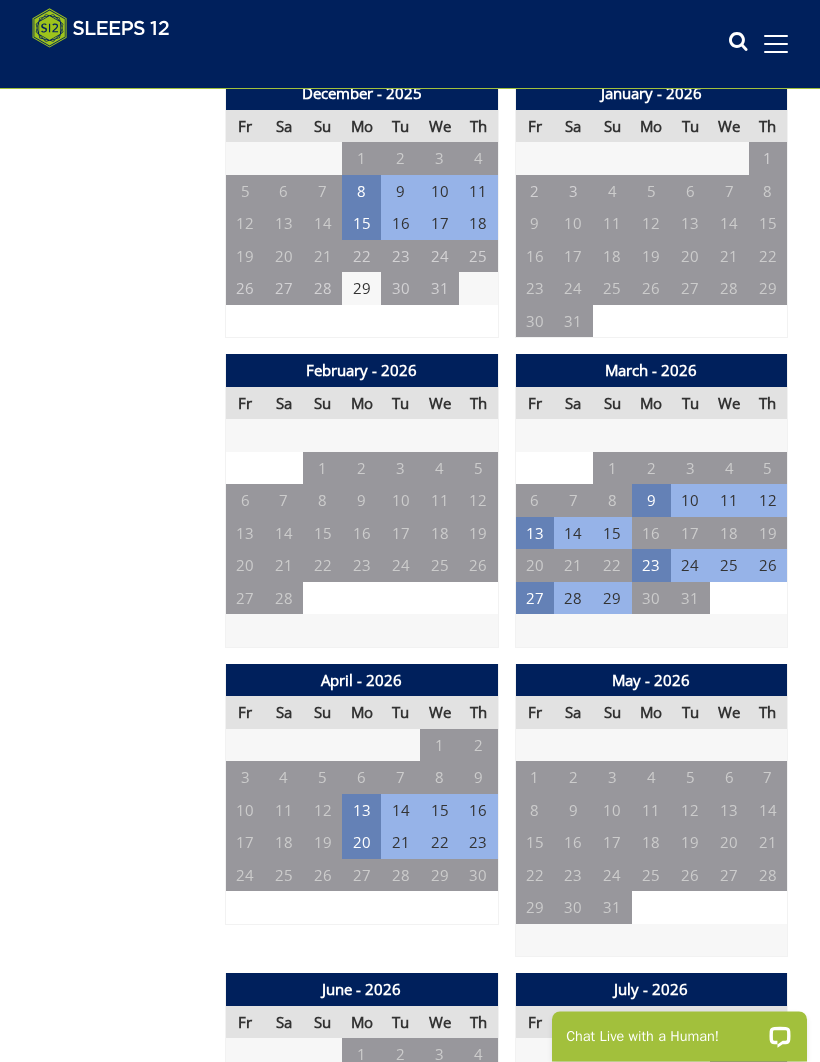 scroll, scrollTop: 1301, scrollLeft: 0, axis: vertical 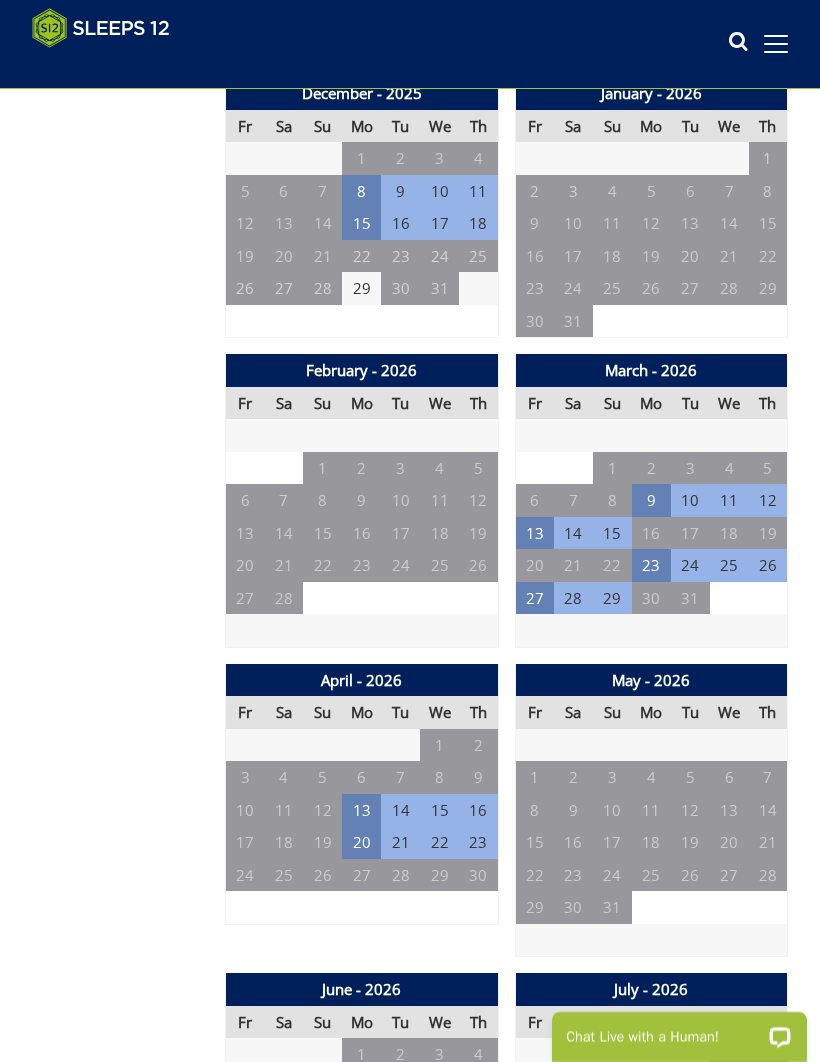 click on "13" at bounding box center (534, 533) 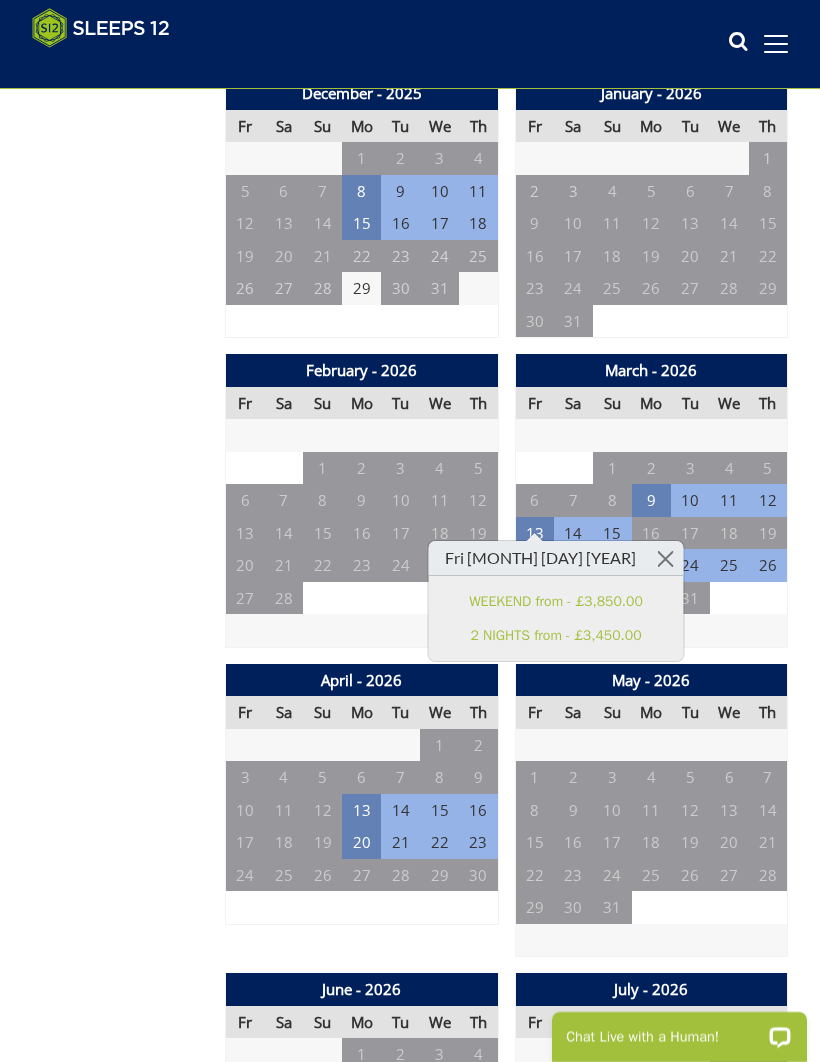 click at bounding box center (665, 558) 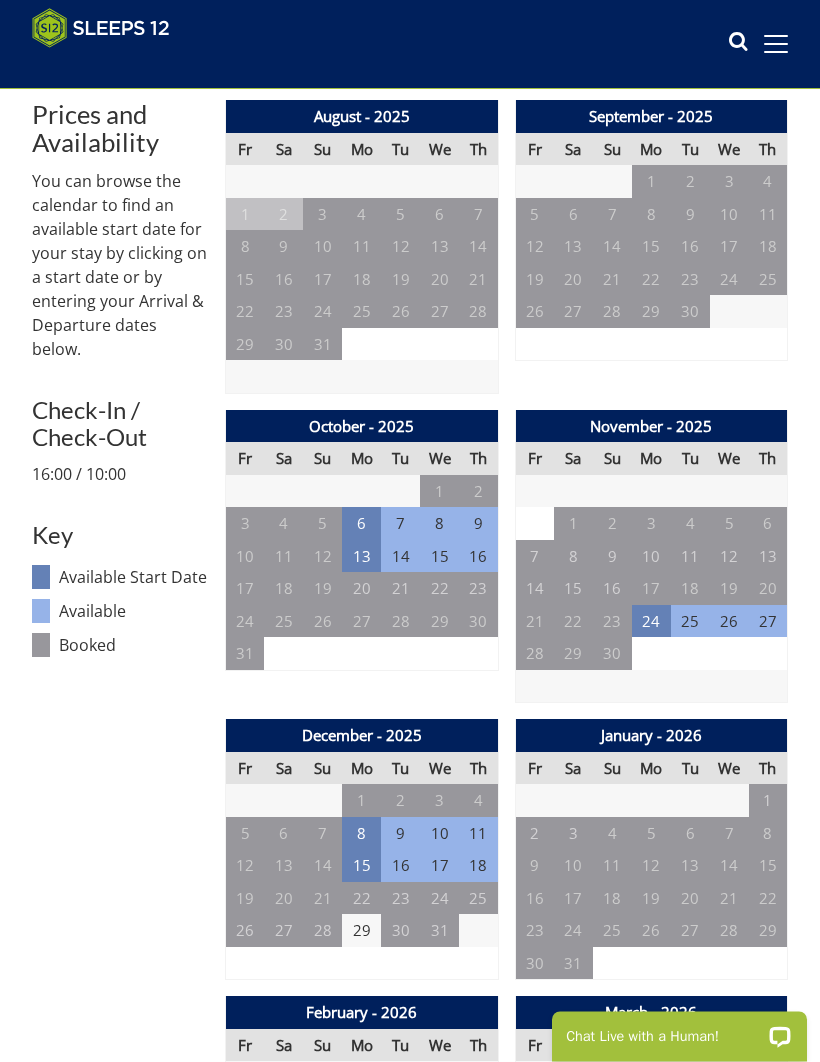 scroll, scrollTop: 659, scrollLeft: 0, axis: vertical 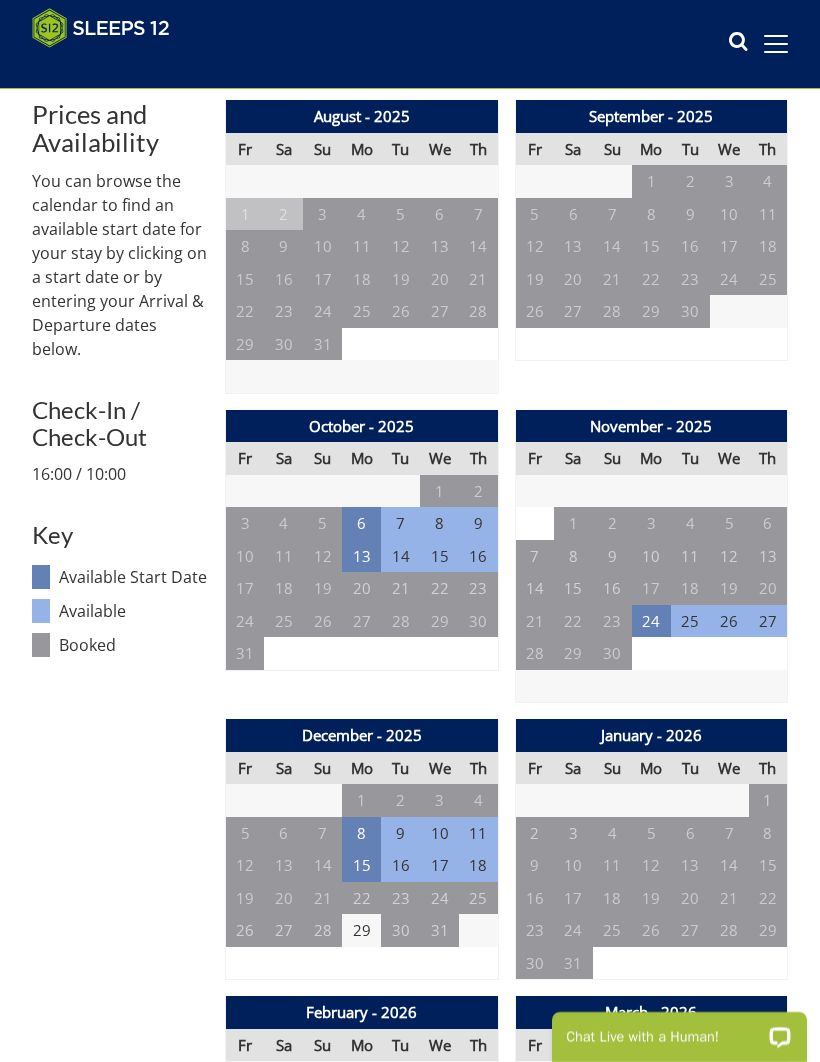 click on "13" at bounding box center [361, 556] 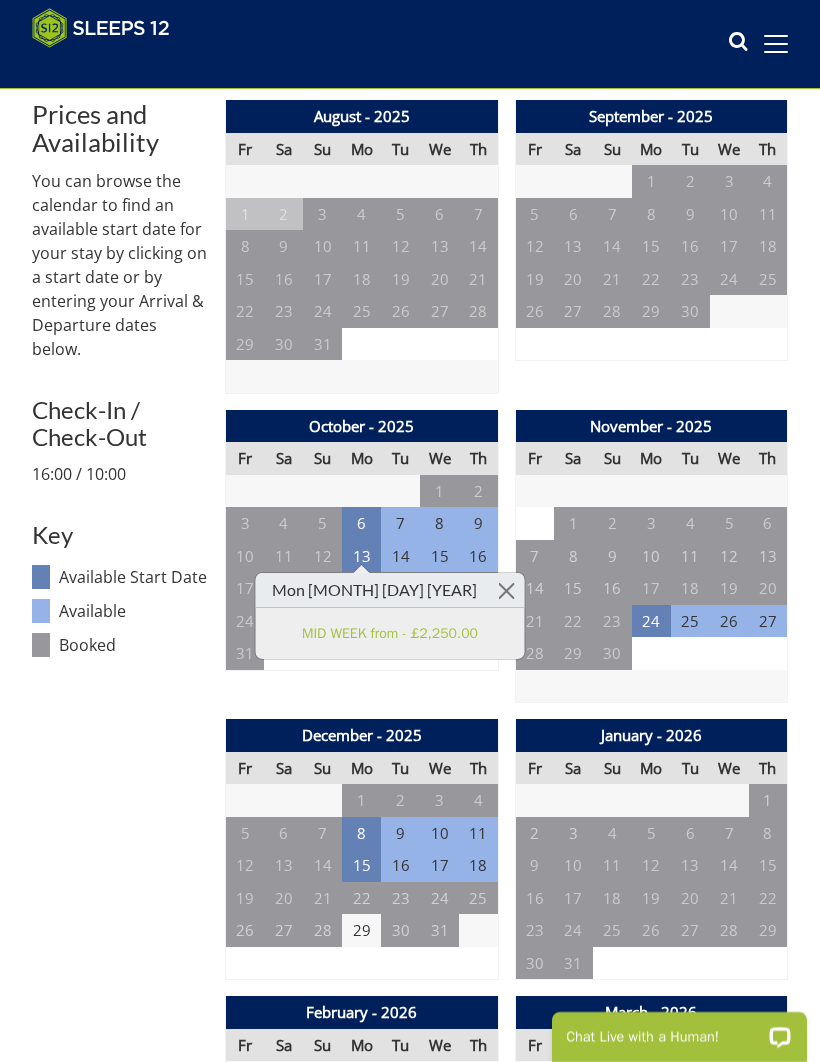 click at bounding box center (506, 590) 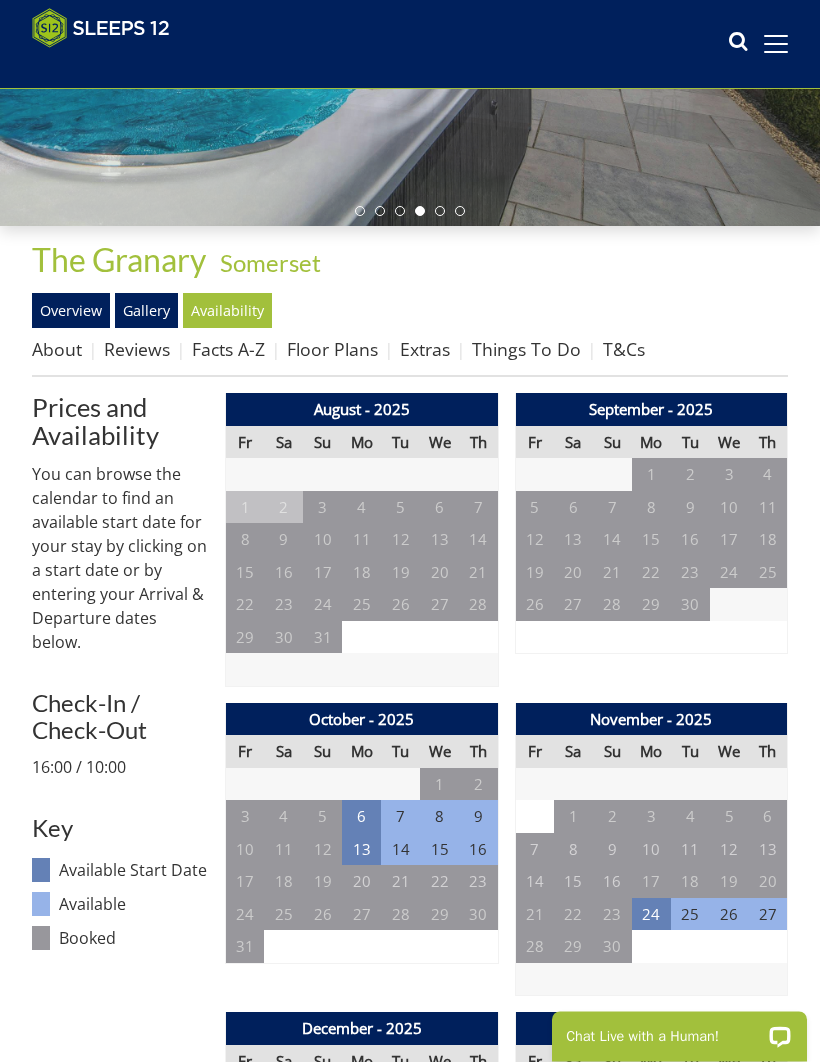 scroll, scrollTop: 366, scrollLeft: 0, axis: vertical 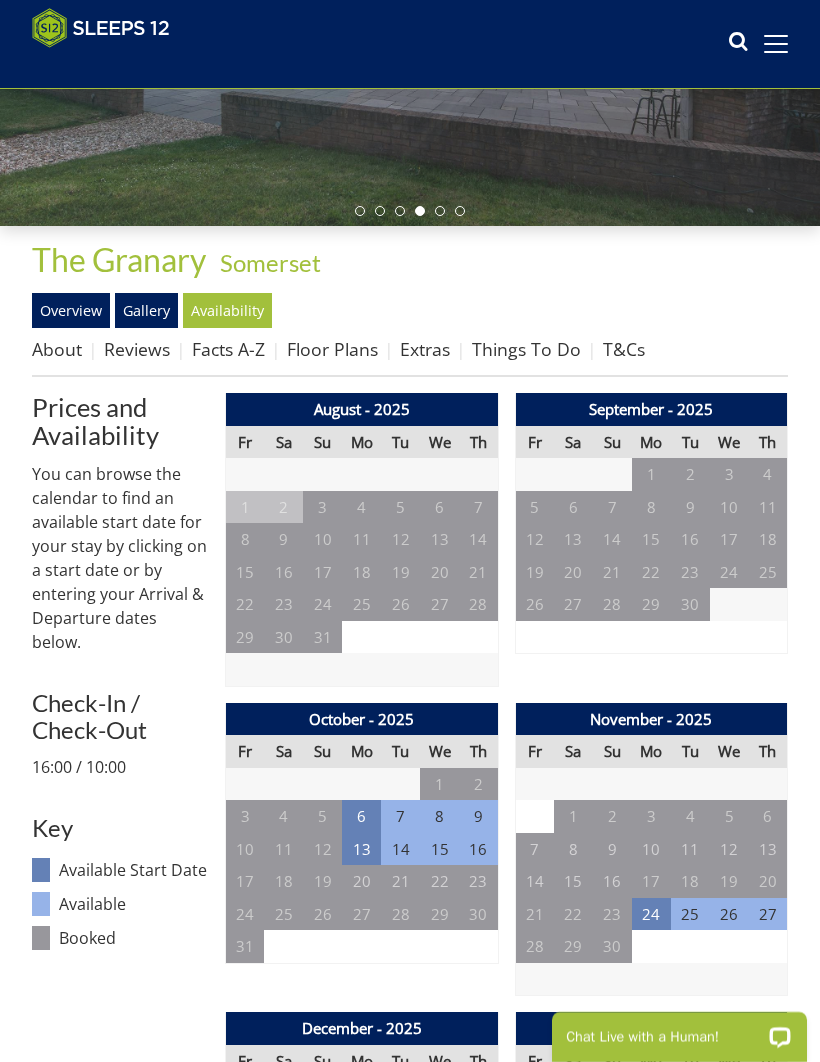 click on "Overview" at bounding box center (71, 310) 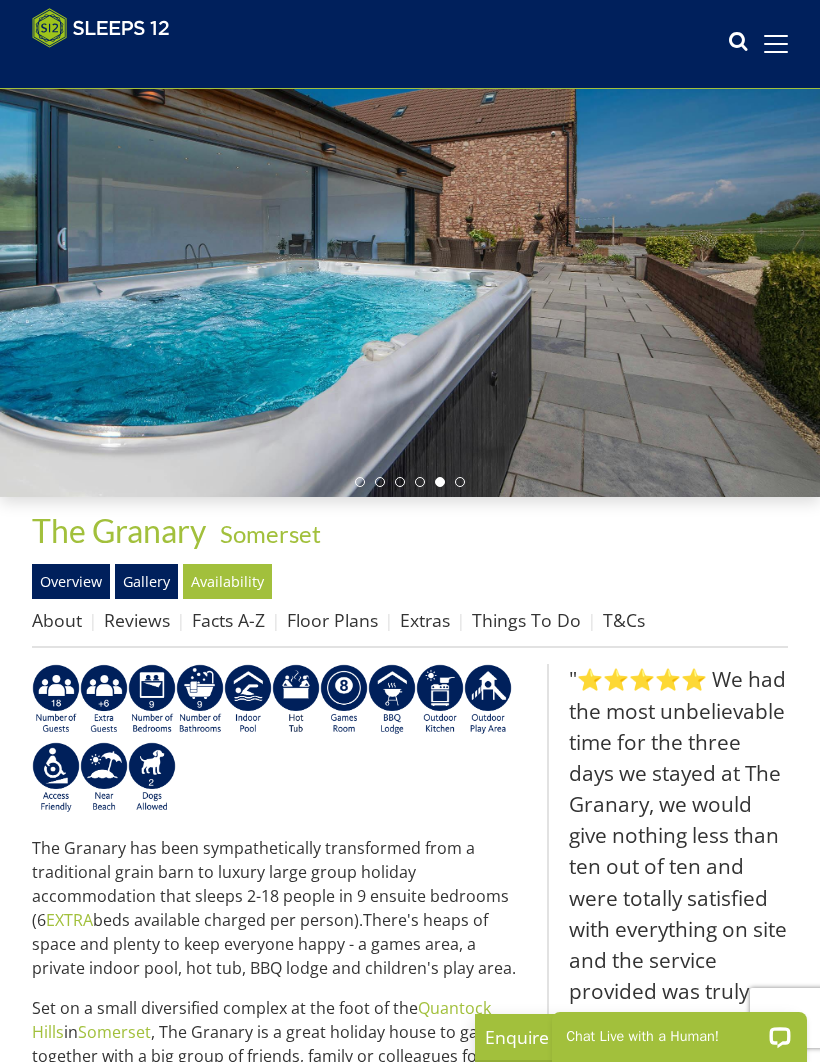 scroll, scrollTop: 0, scrollLeft: 0, axis: both 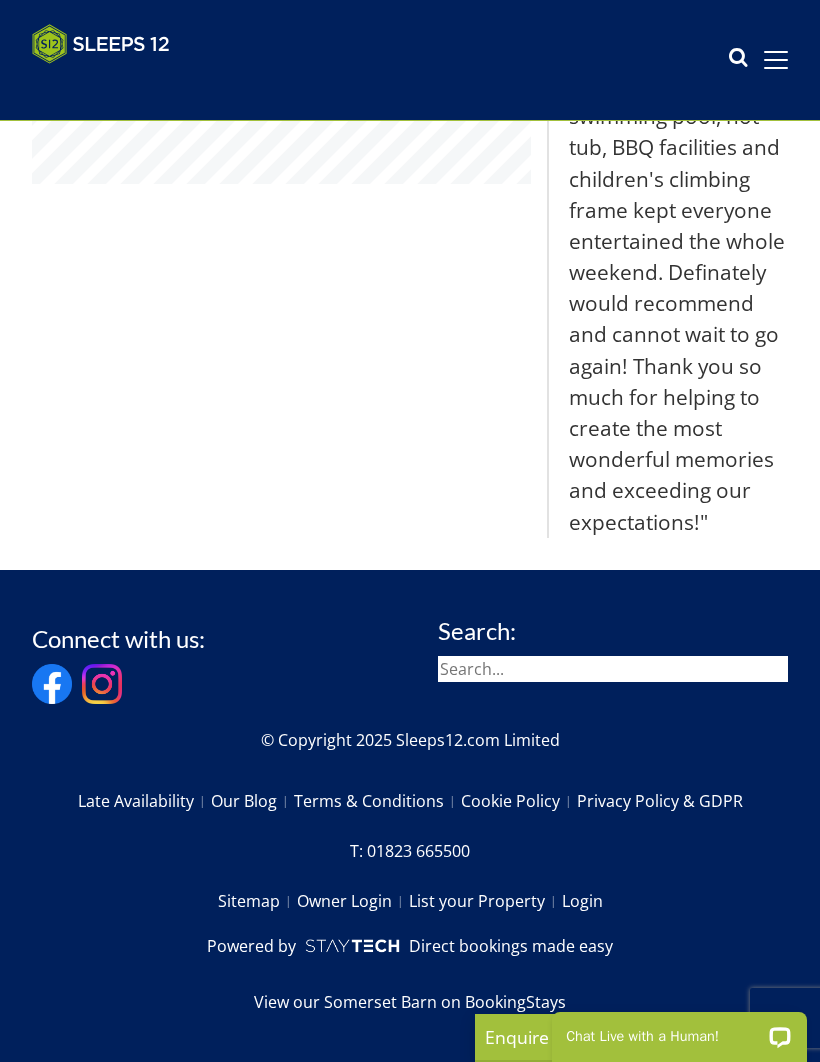 select on "13" 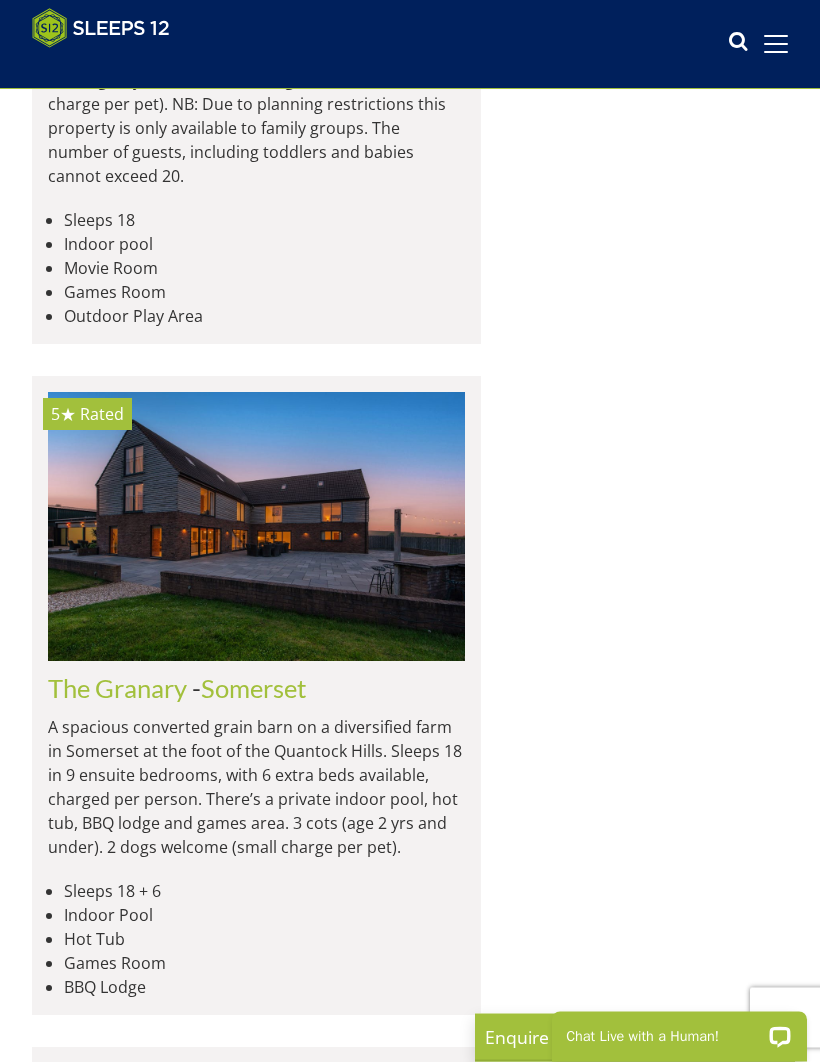 scroll, scrollTop: 5790, scrollLeft: 0, axis: vertical 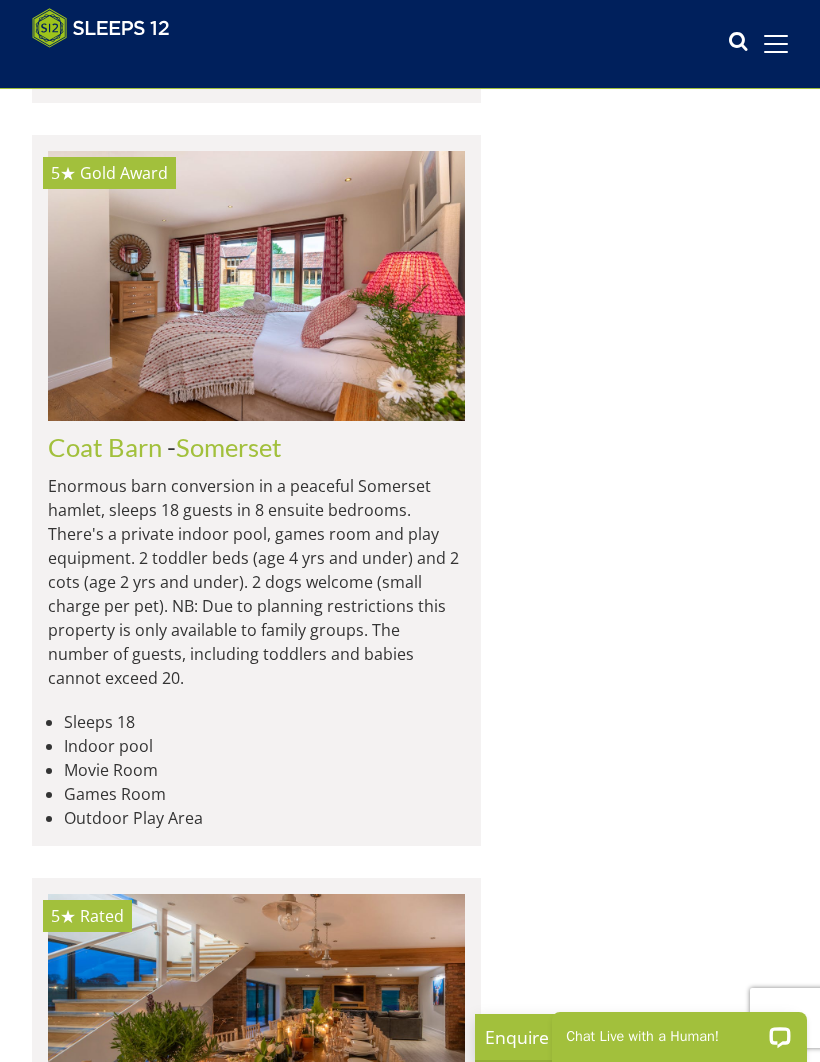 click at bounding box center [256, 1700] 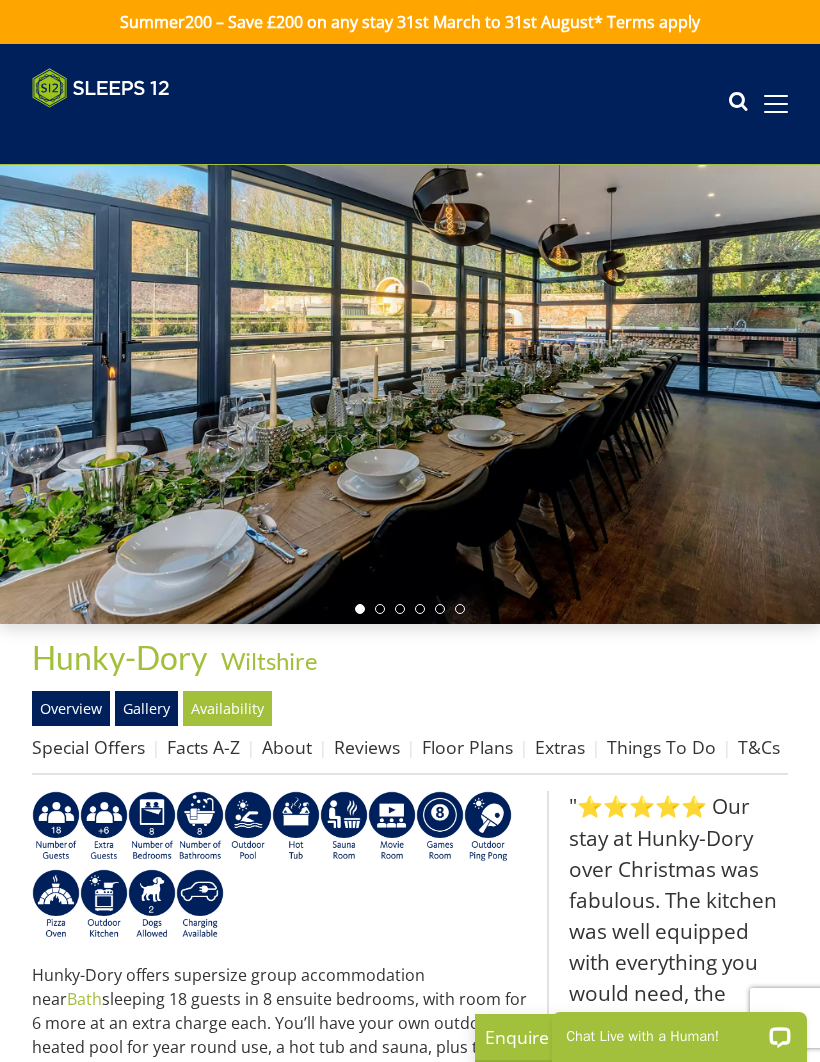 scroll, scrollTop: 0, scrollLeft: 0, axis: both 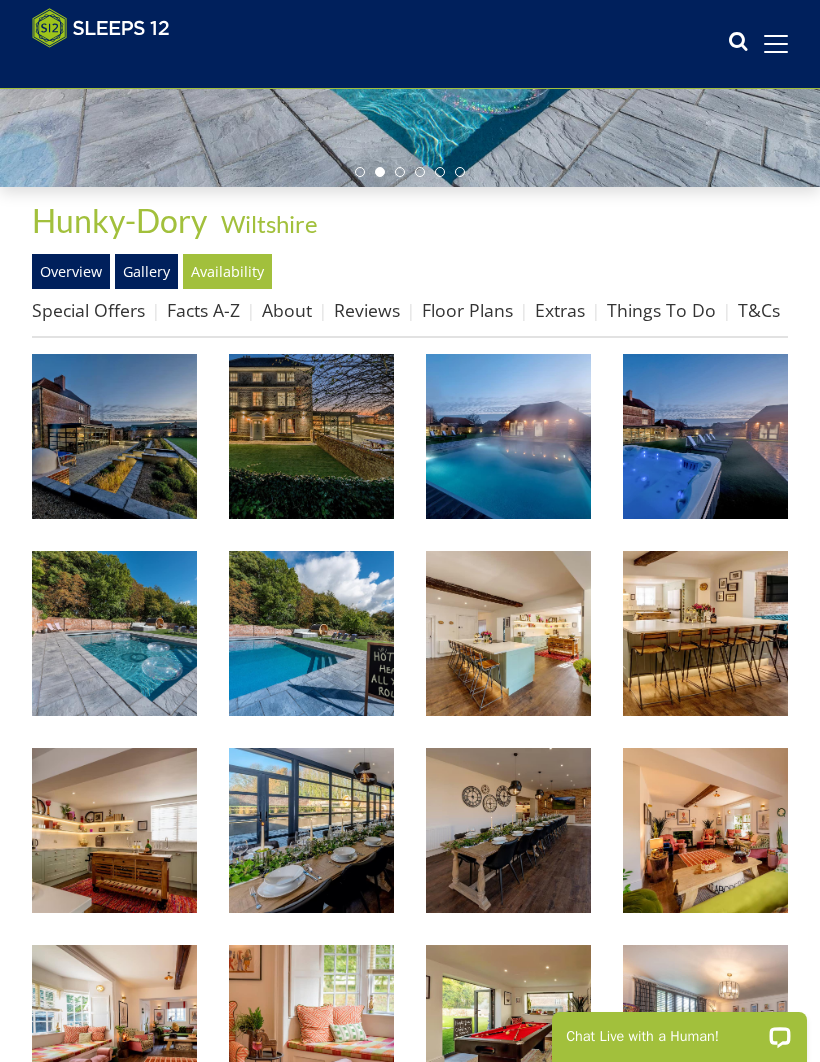 click at bounding box center (508, 633) 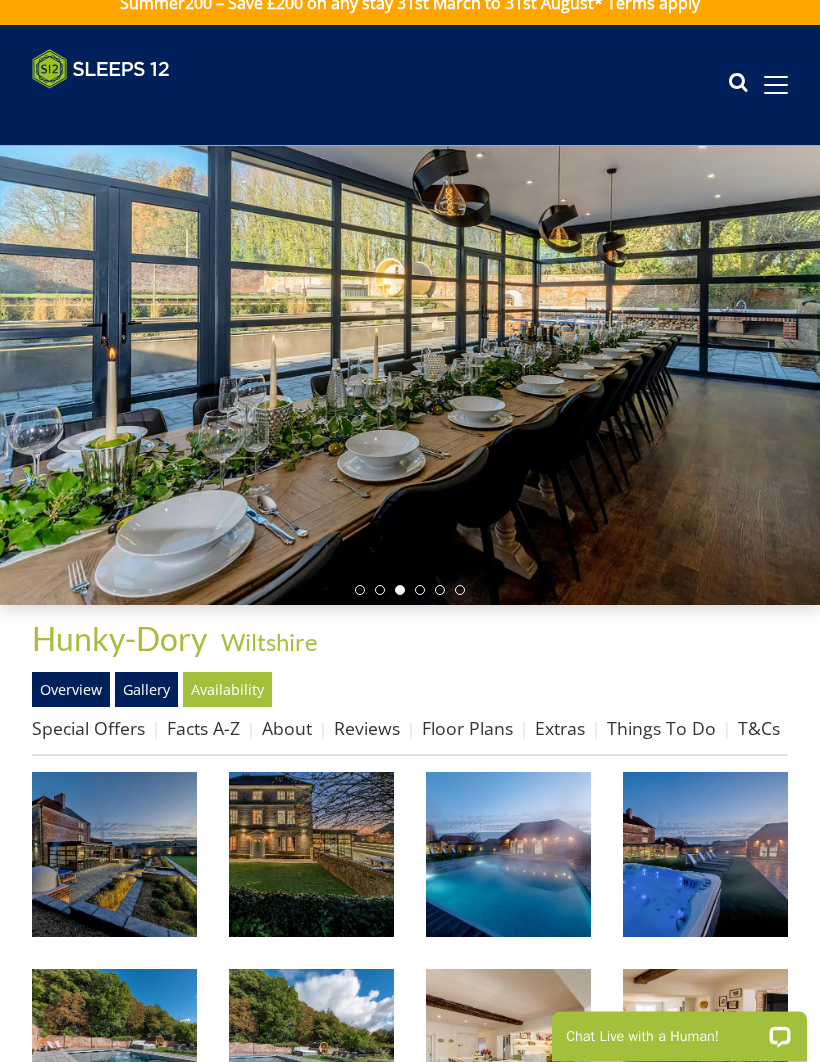 scroll, scrollTop: 0, scrollLeft: 0, axis: both 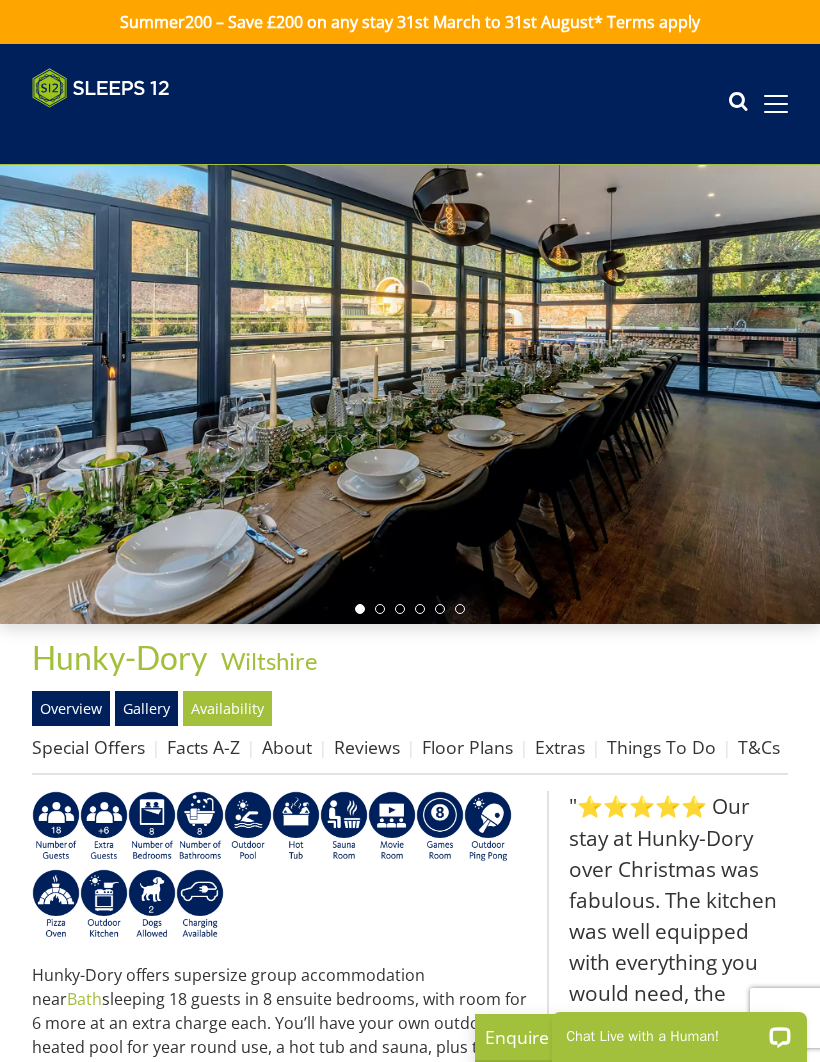 select on "13" 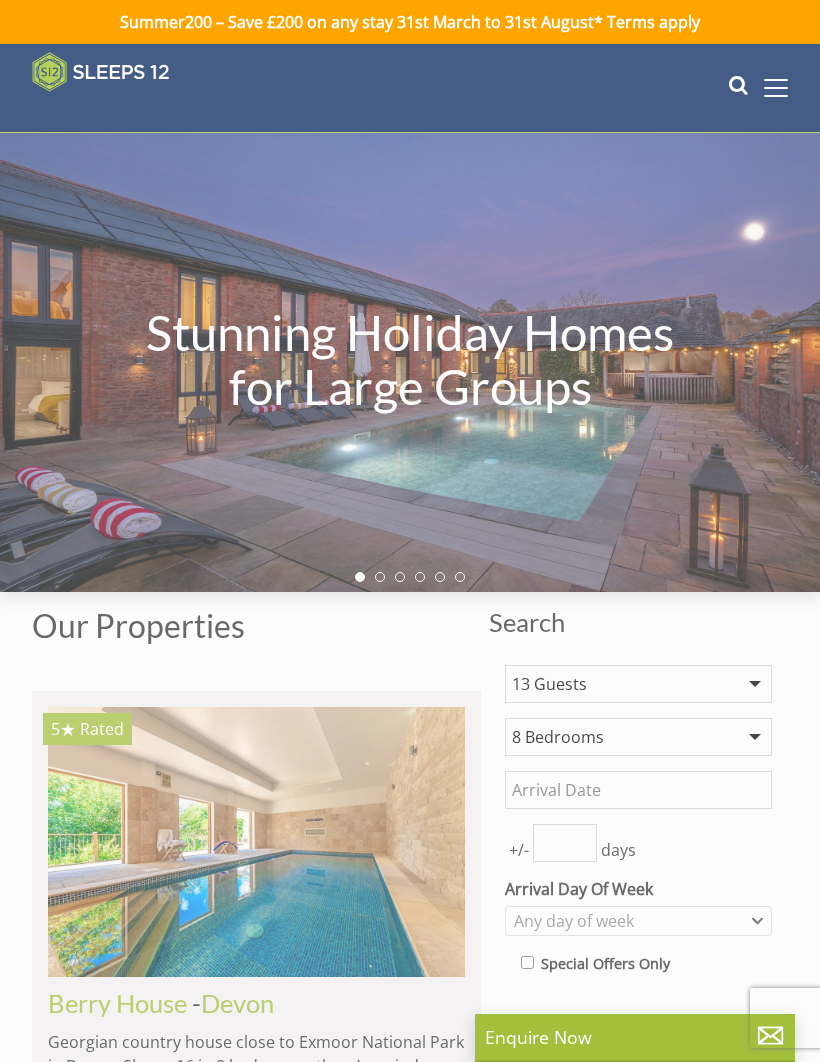 scroll, scrollTop: 5467, scrollLeft: 0, axis: vertical 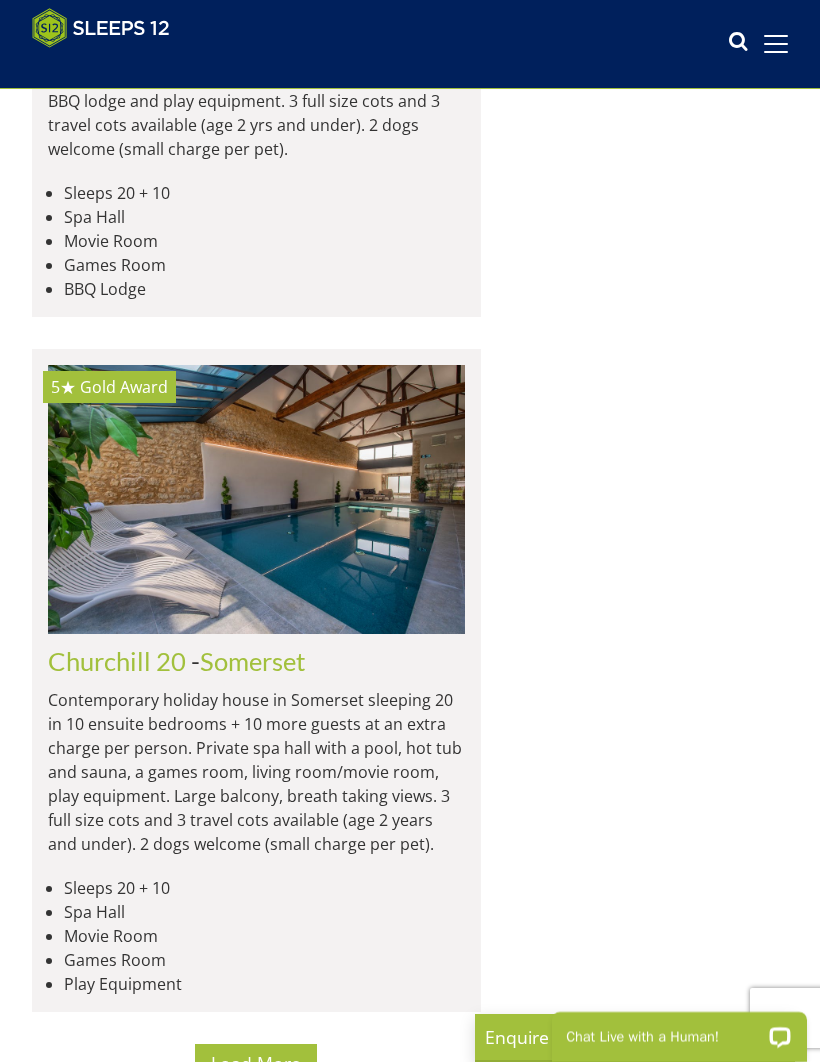 click at bounding box center [256, -61] 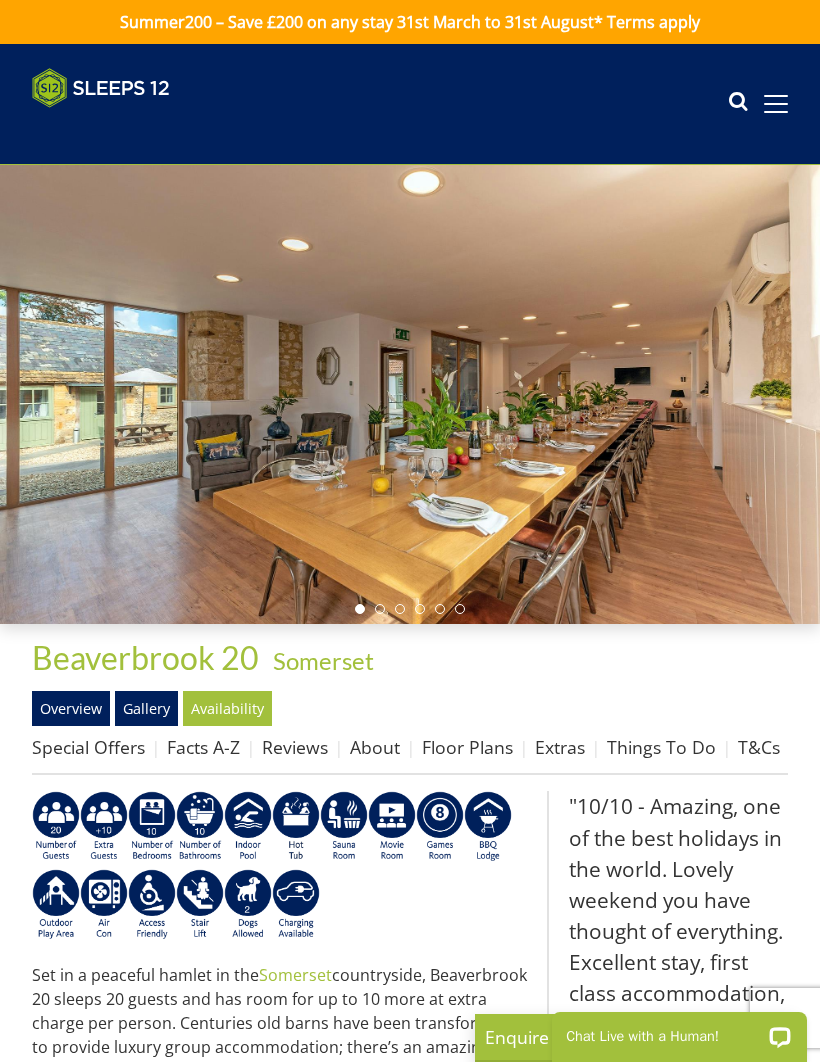 scroll, scrollTop: 0, scrollLeft: 0, axis: both 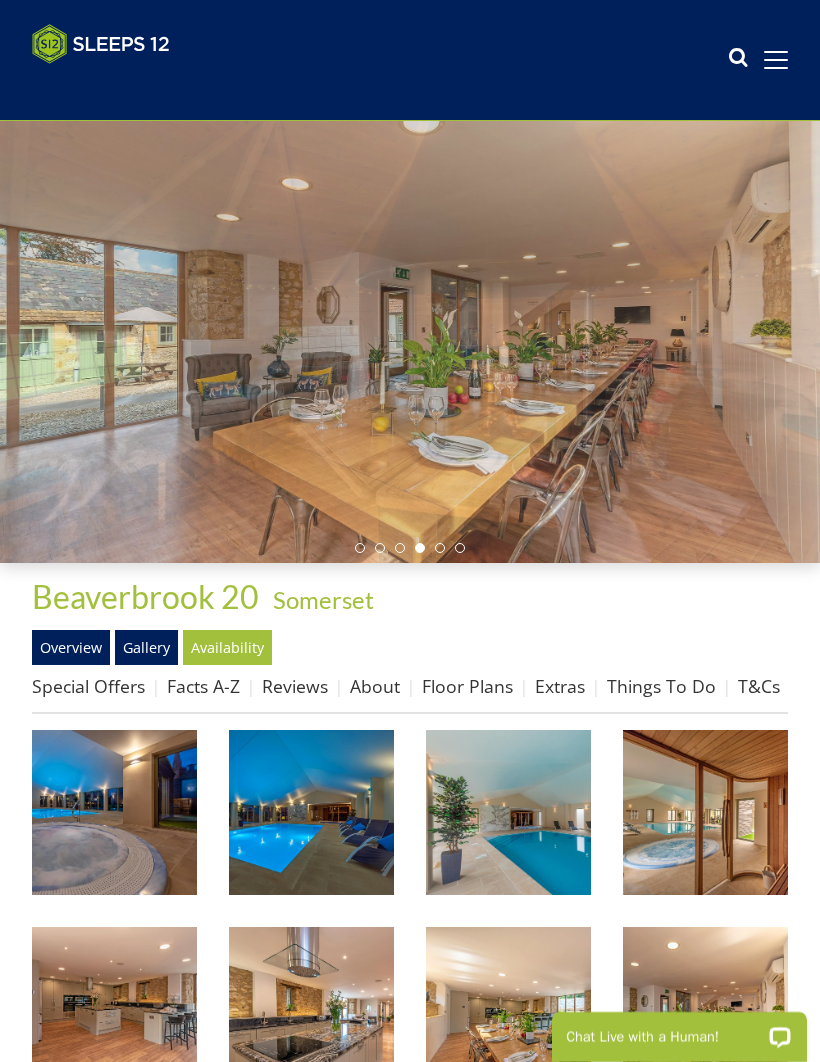 click on "Floor Plans" at bounding box center (467, 686) 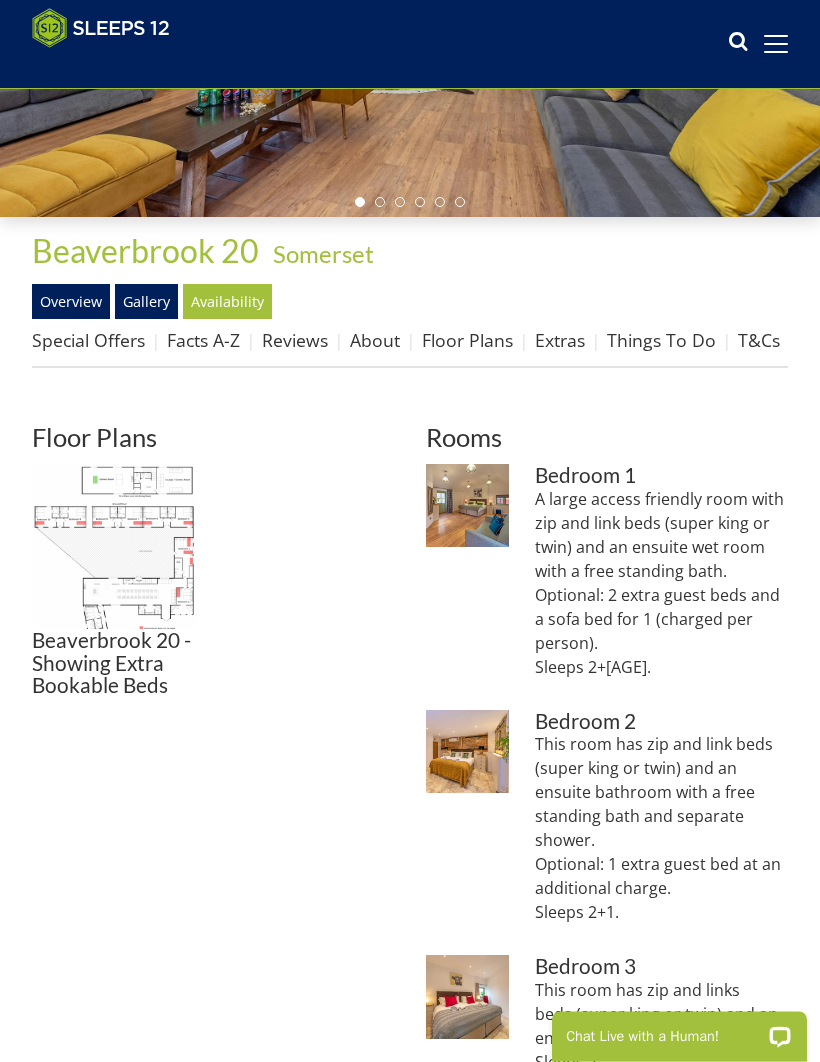 scroll, scrollTop: 411, scrollLeft: 0, axis: vertical 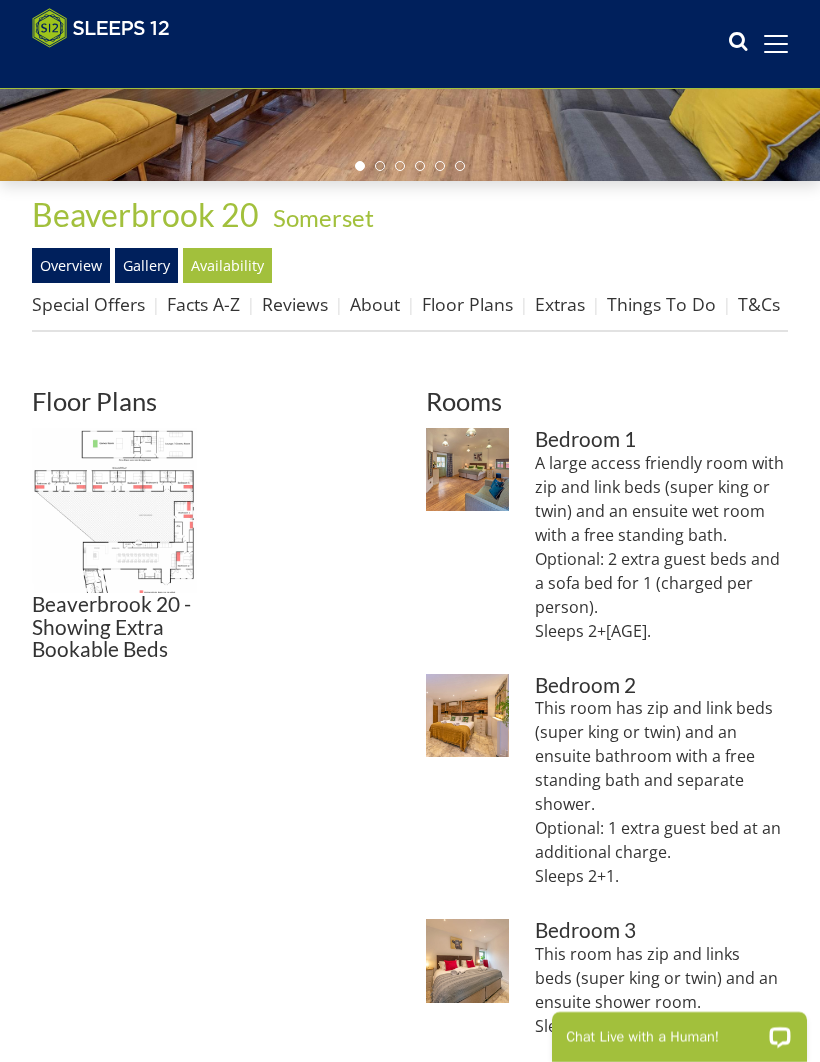 click at bounding box center [114, 510] 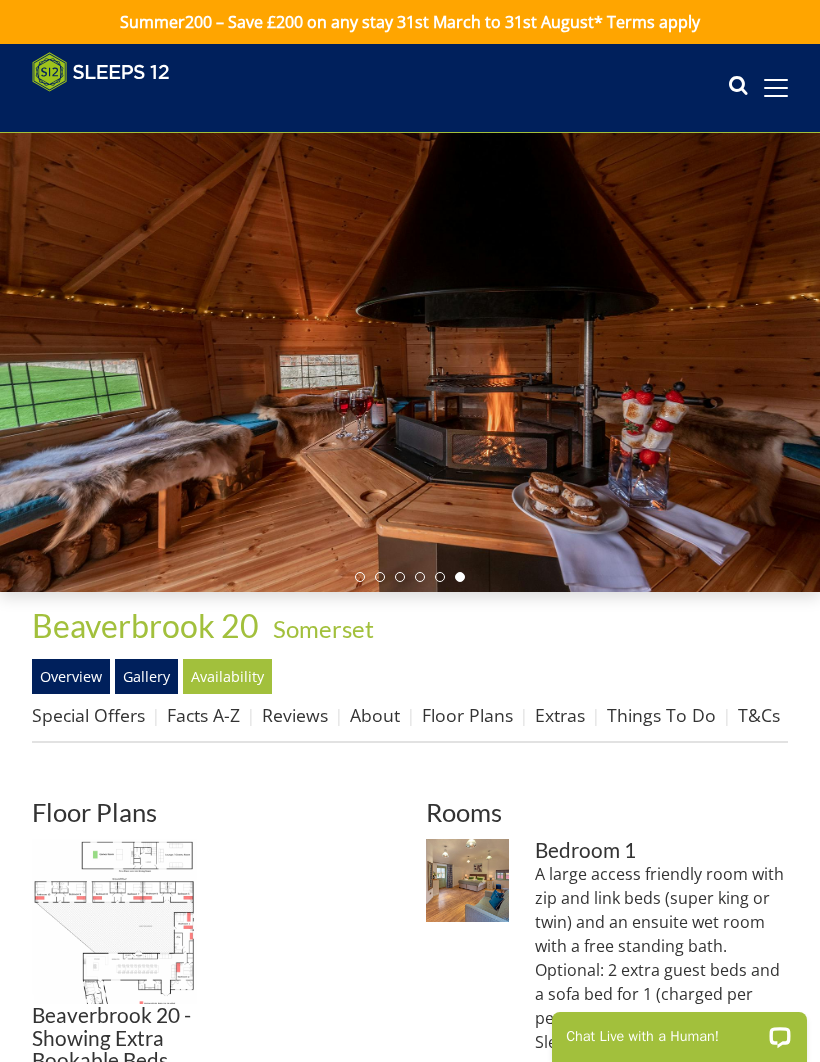 scroll, scrollTop: 1, scrollLeft: 0, axis: vertical 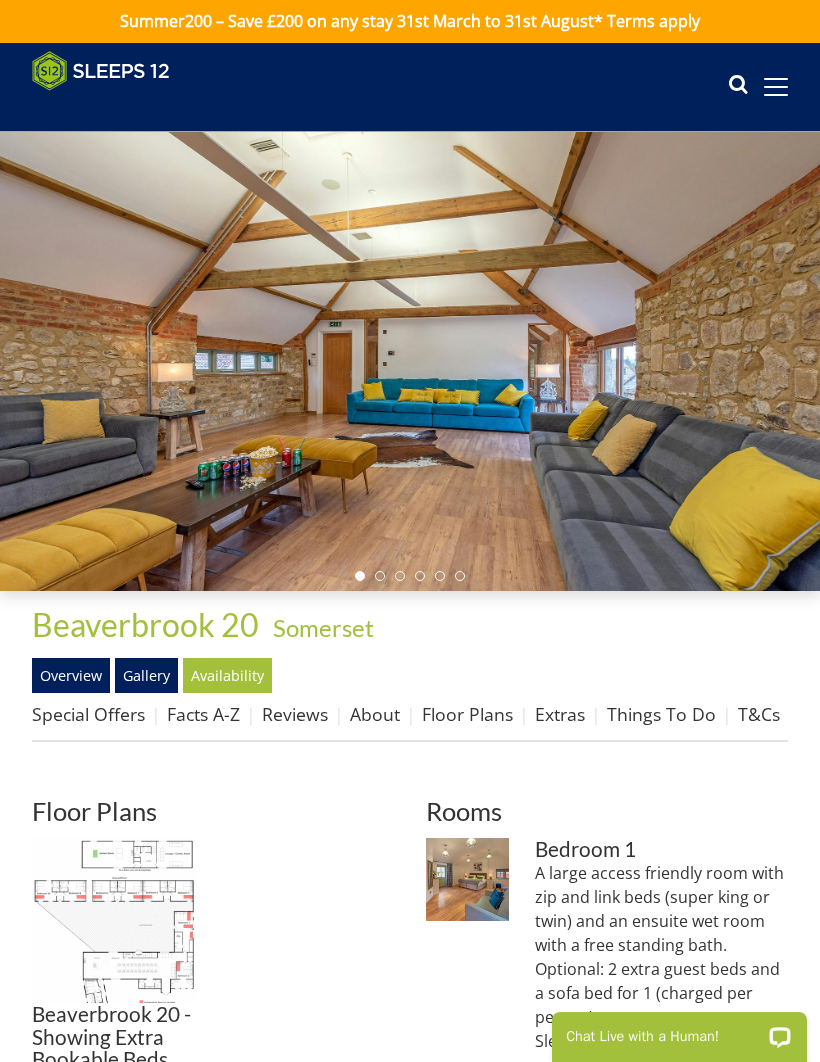 click on "Availability" at bounding box center [227, 675] 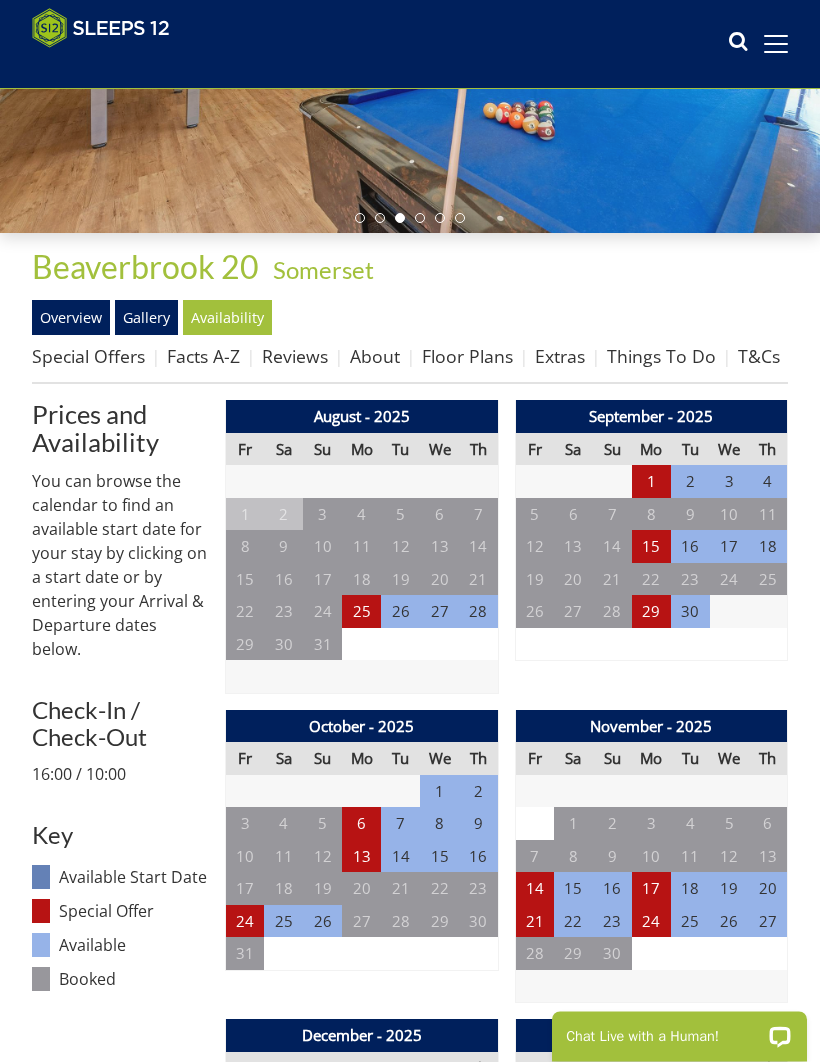 scroll, scrollTop: 359, scrollLeft: 0, axis: vertical 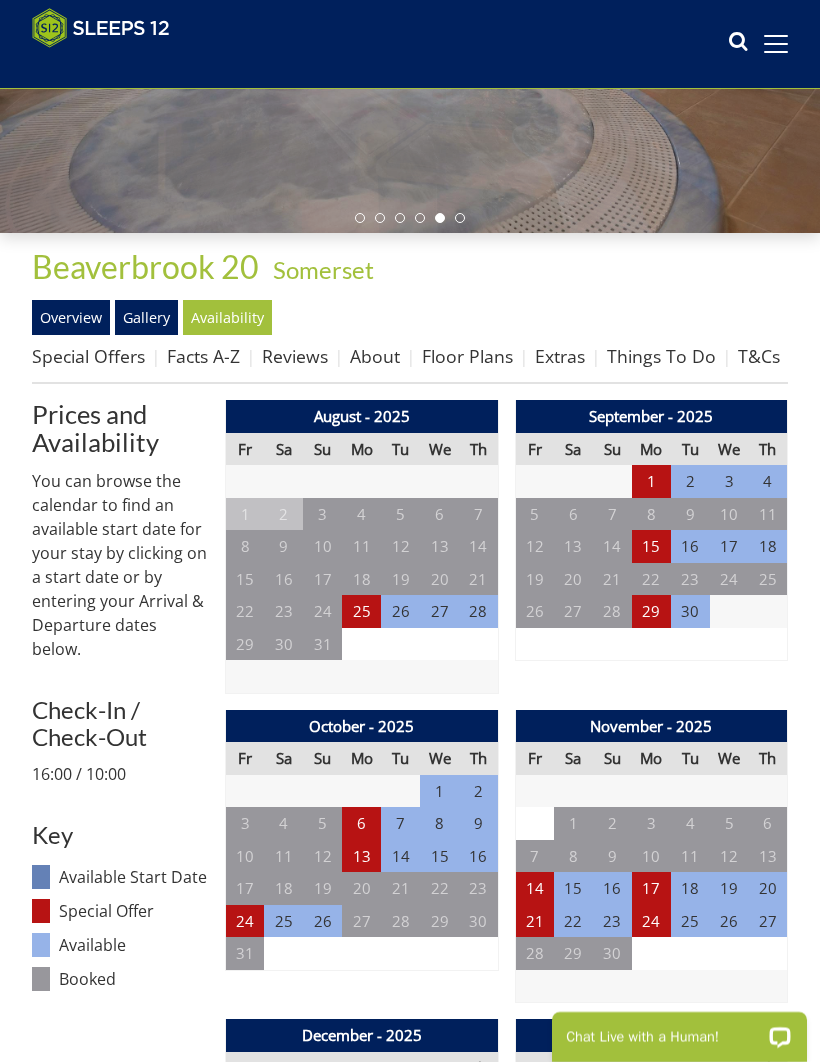 click on "1" at bounding box center [651, 481] 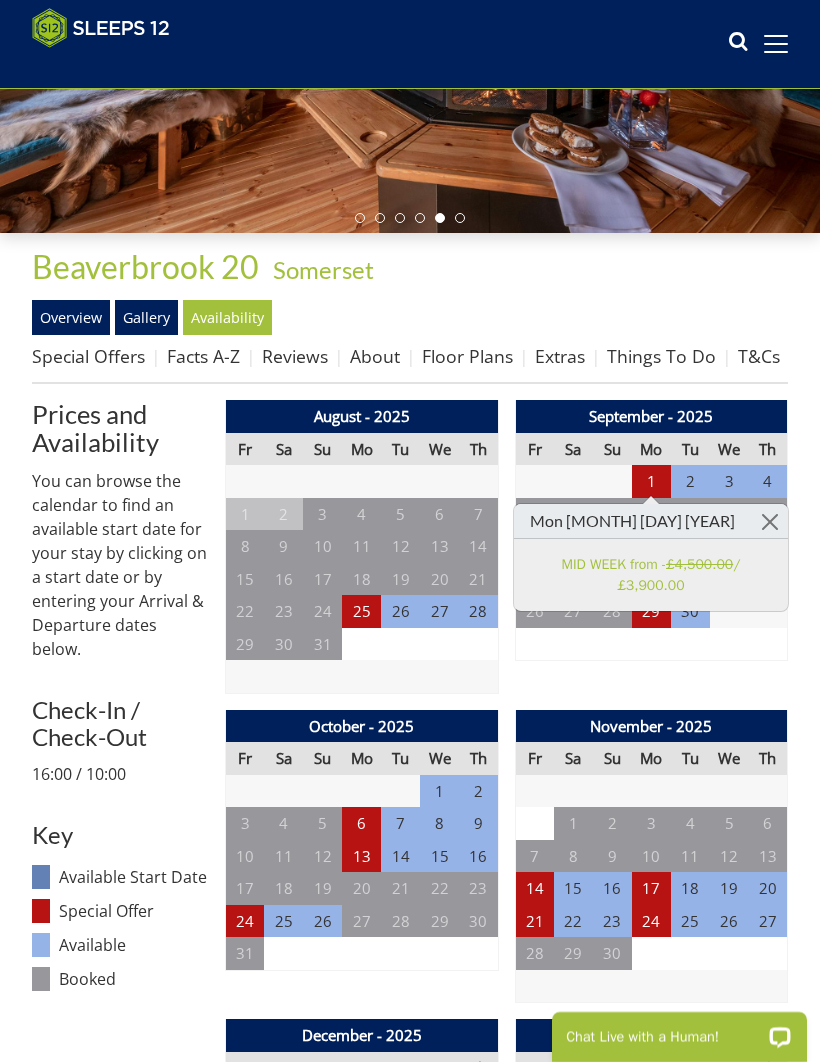 click at bounding box center (770, 521) 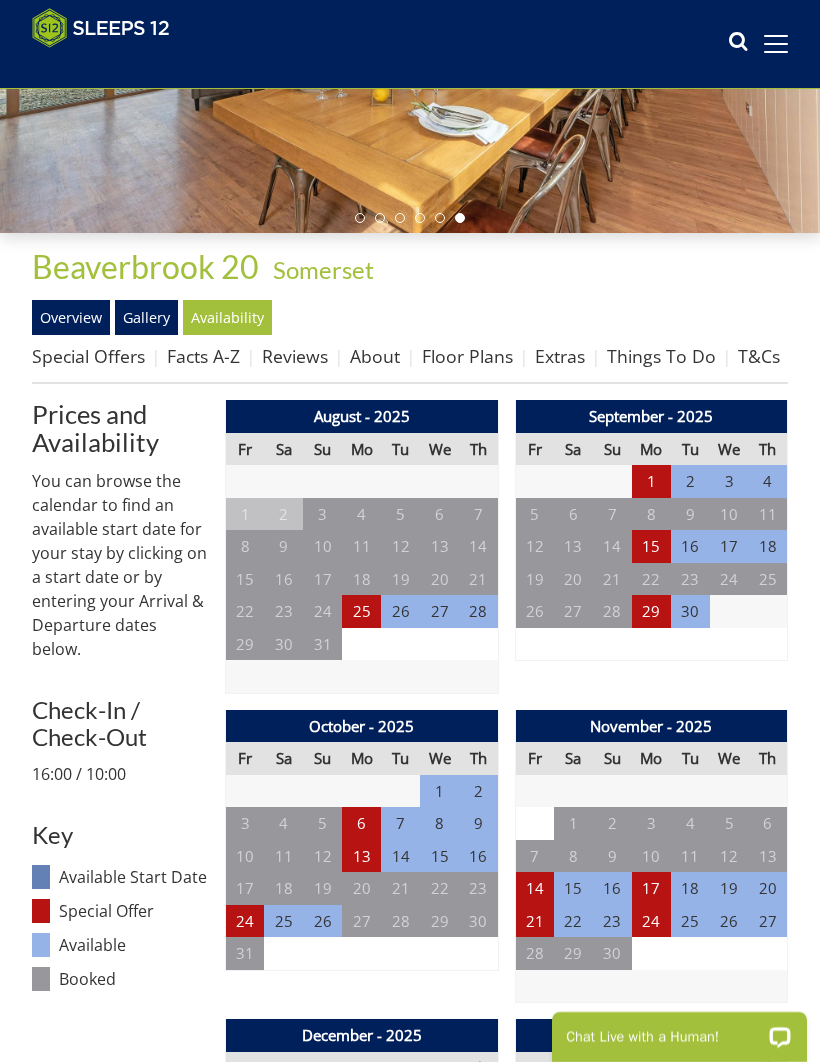 click on "15" at bounding box center [651, 546] 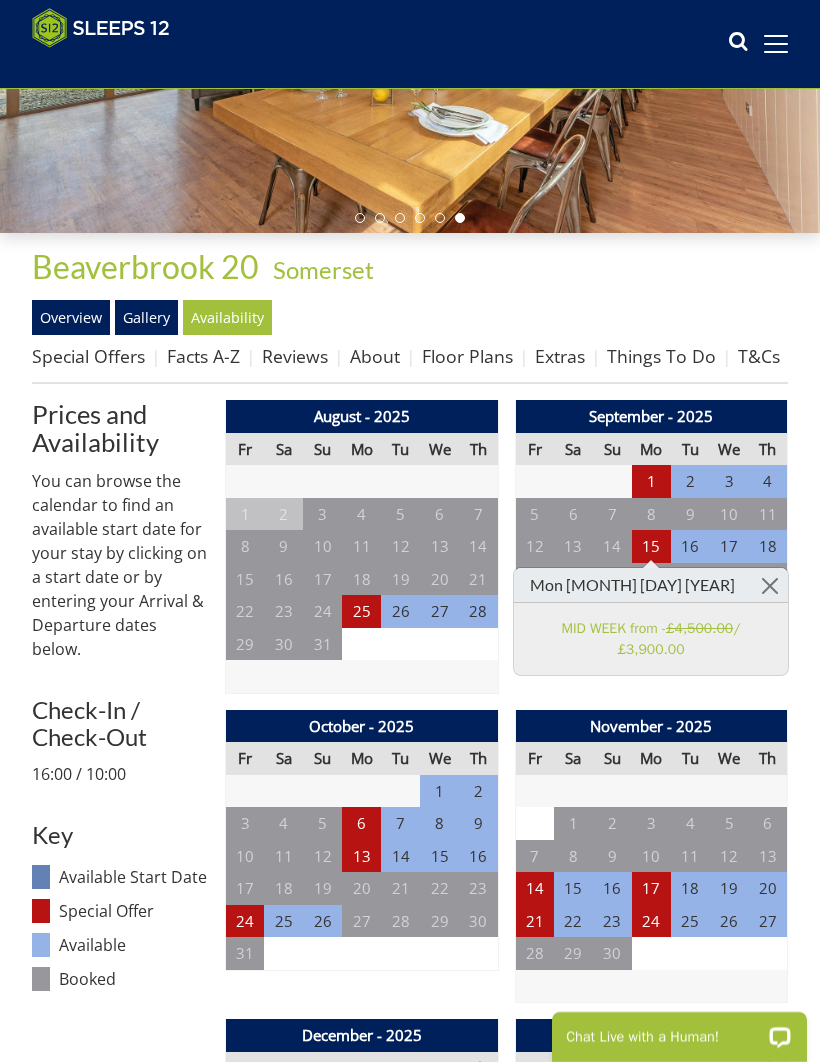 click at bounding box center [770, 585] 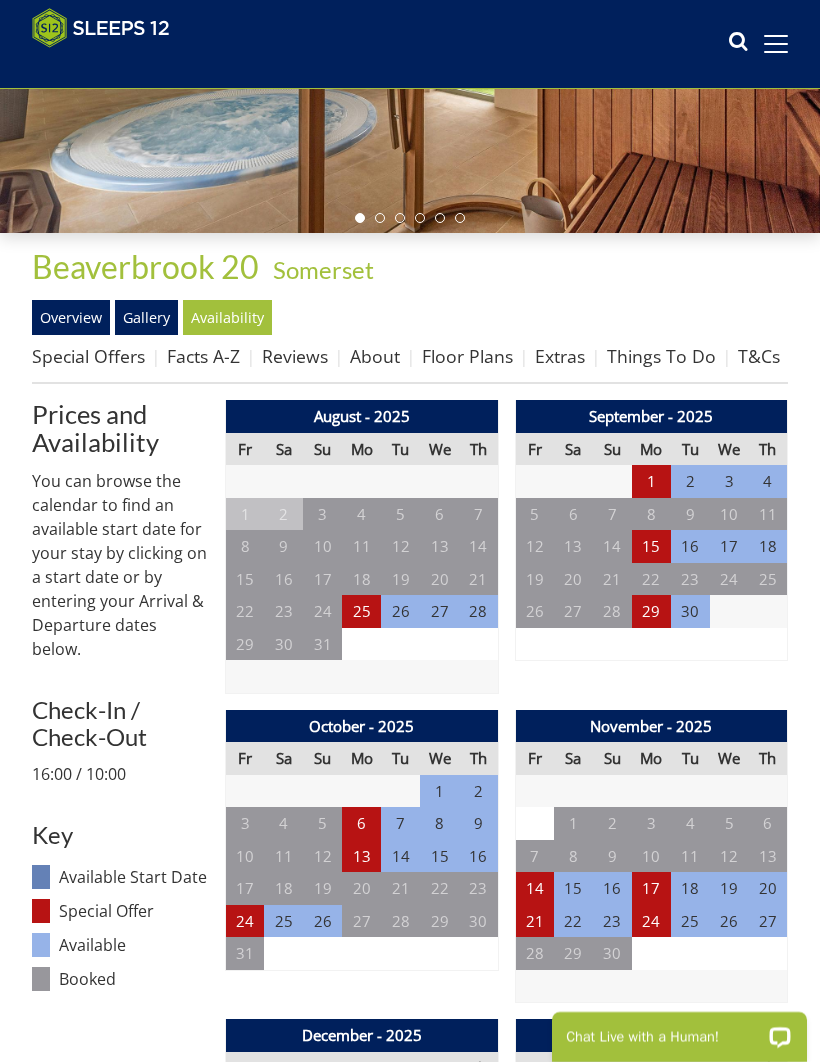 click on "25" at bounding box center [361, 611] 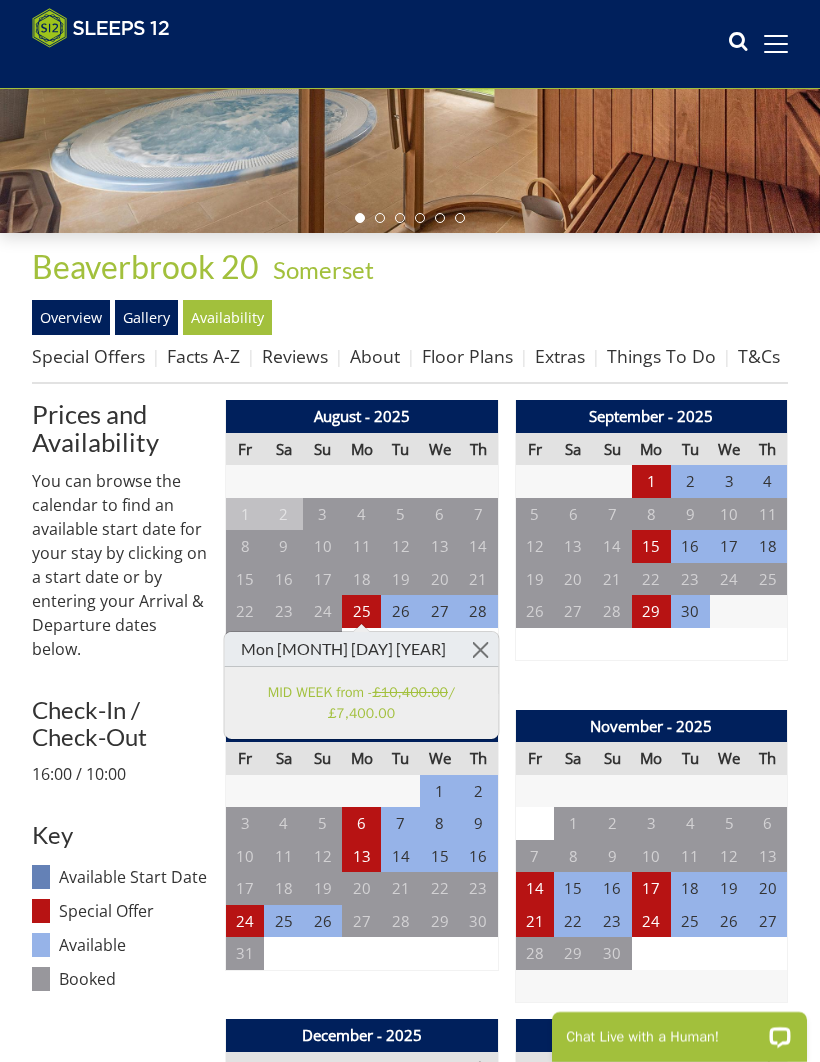 click at bounding box center [480, 649] 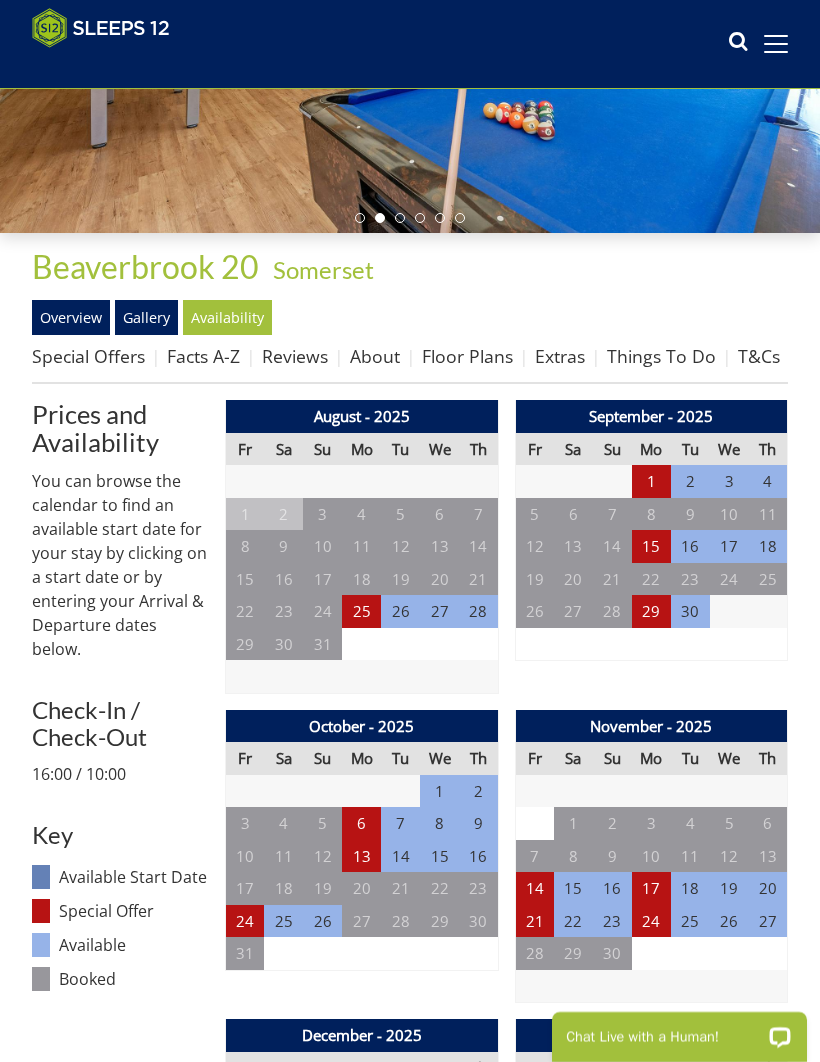 click on "6" at bounding box center (361, 823) 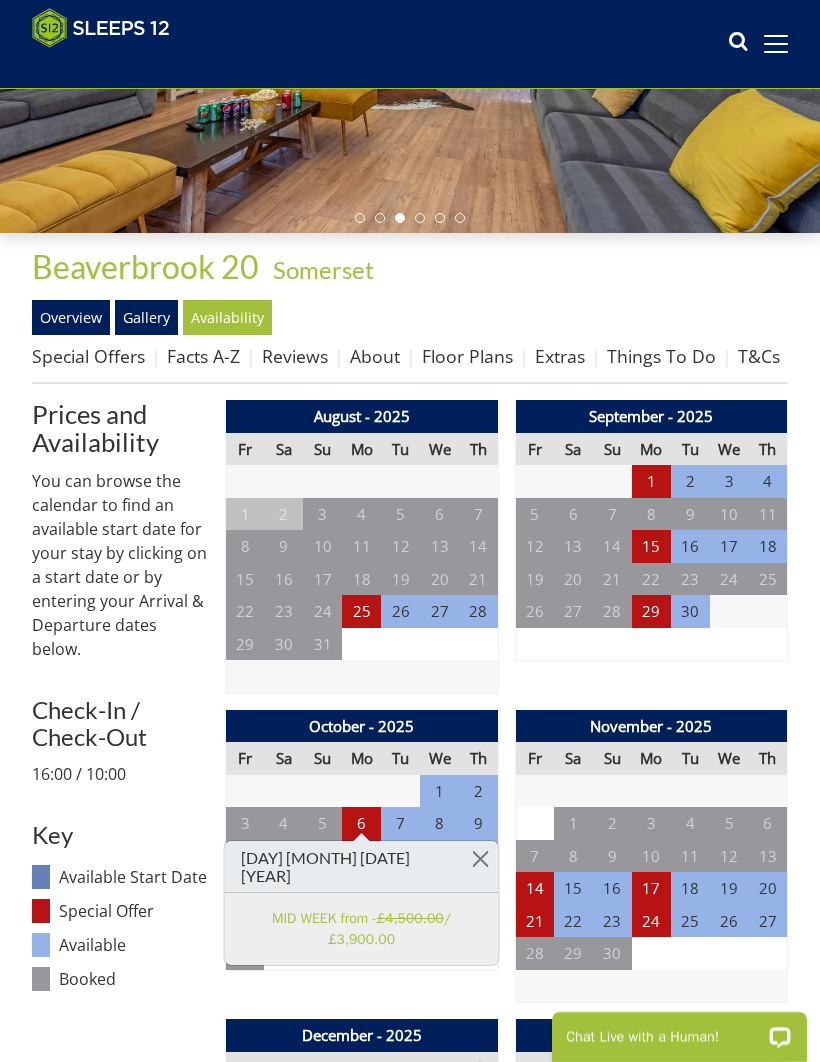 click at bounding box center [480, 858] 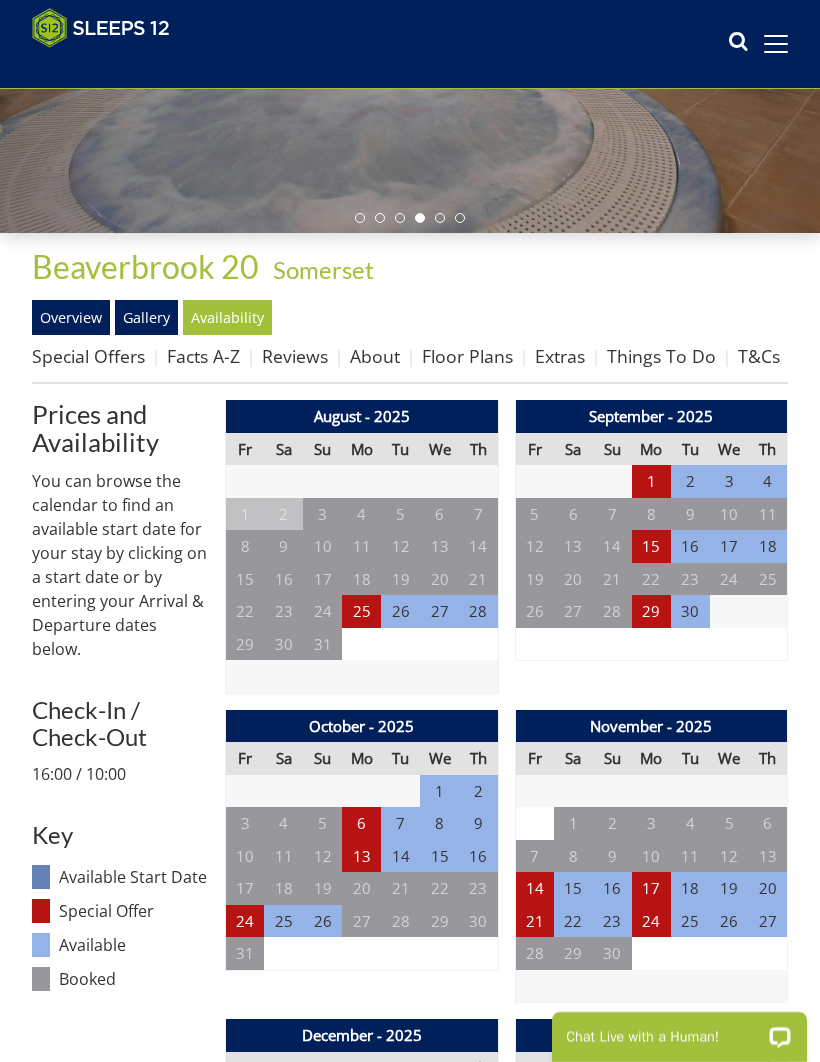 click on "24" at bounding box center (245, 921) 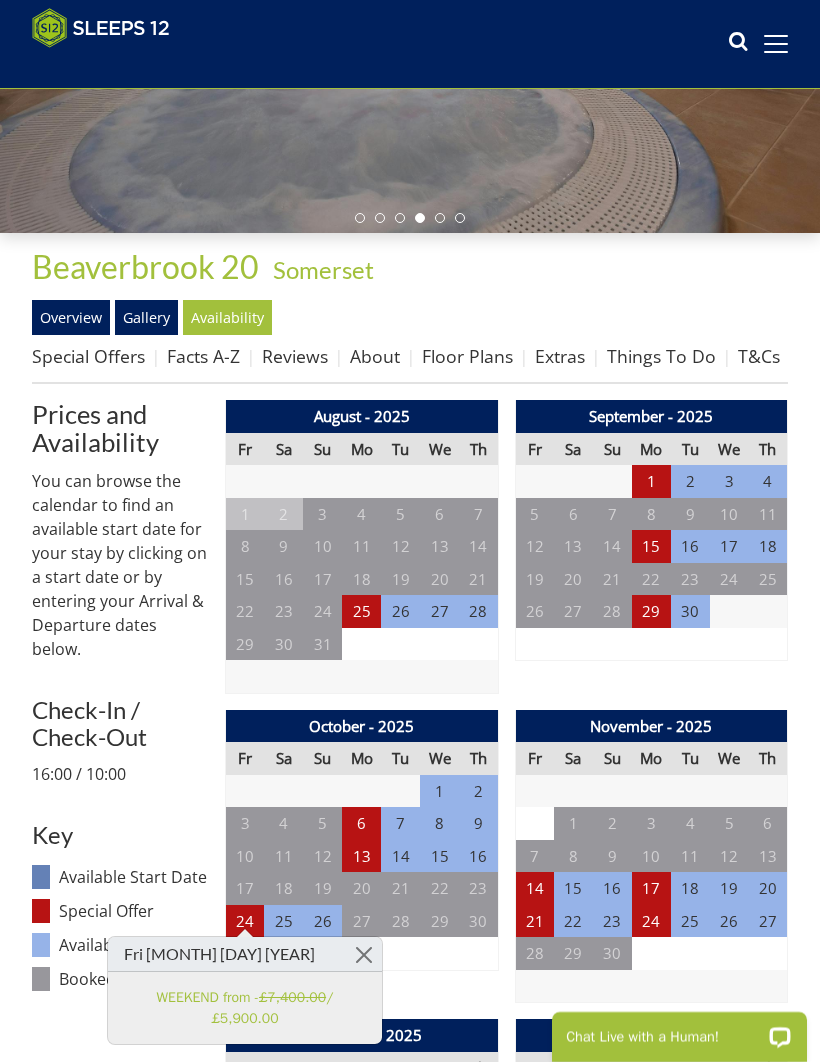 click at bounding box center (364, 954) 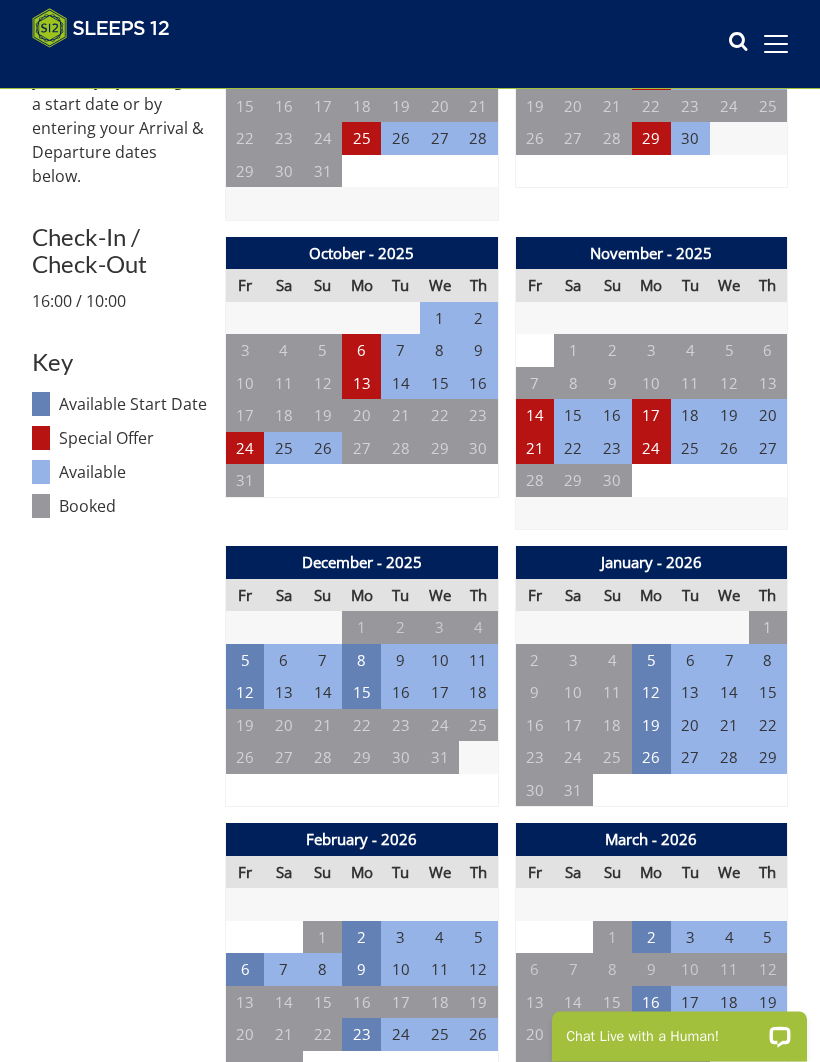 scroll, scrollTop: 832, scrollLeft: 0, axis: vertical 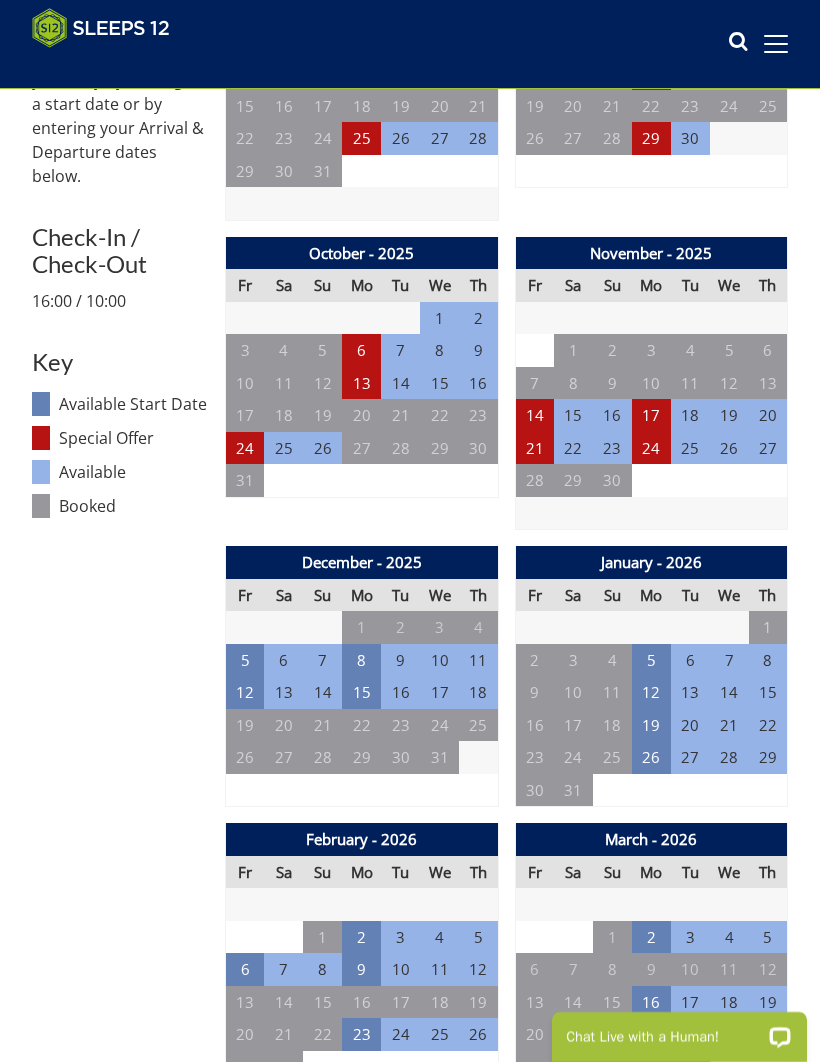 click on "5" at bounding box center (245, 660) 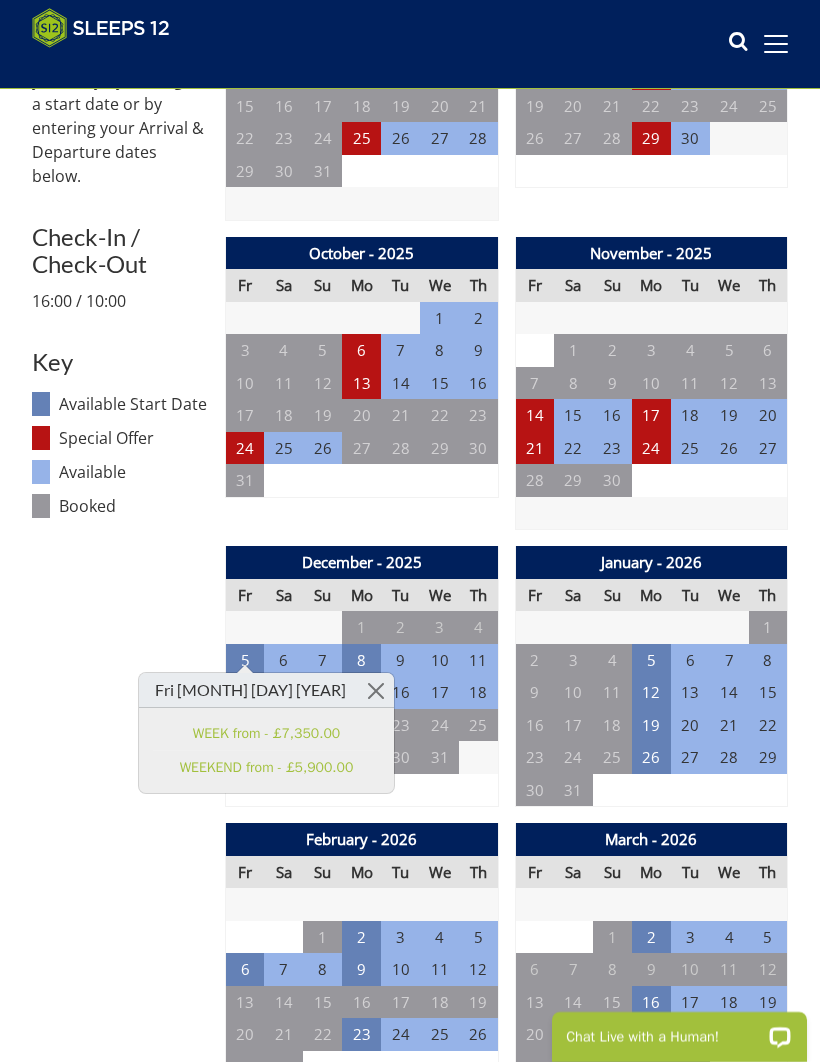 click at bounding box center [376, 690] 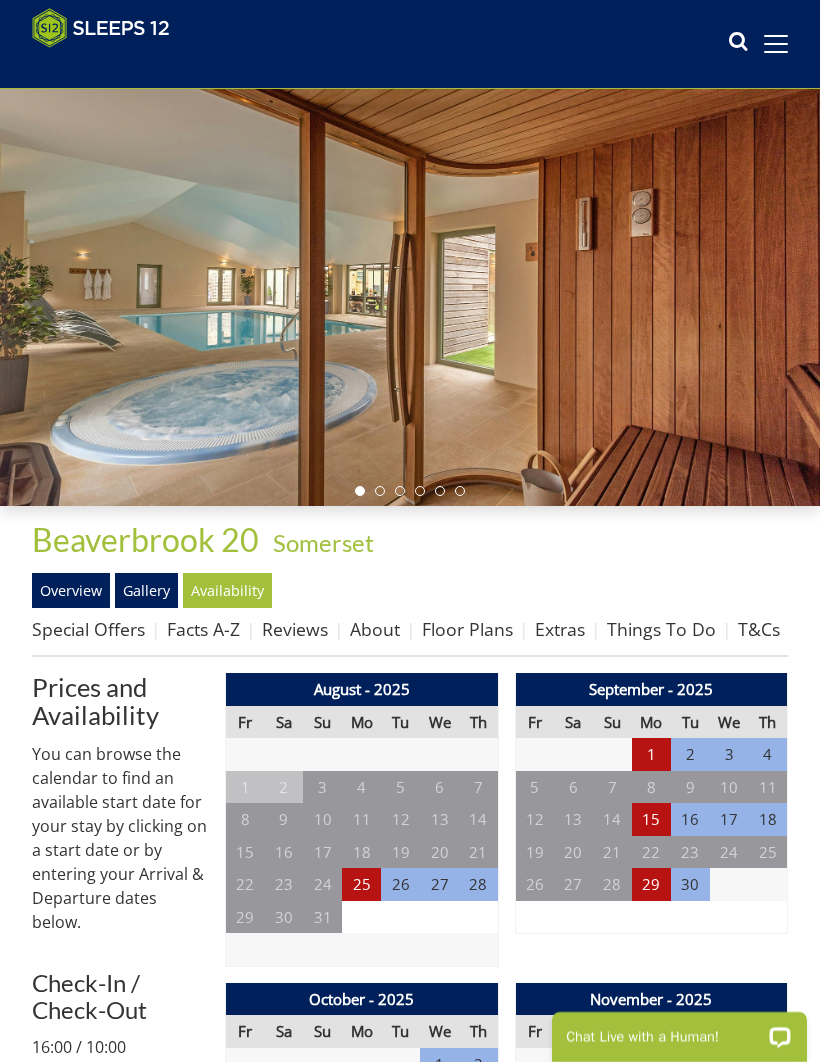 scroll, scrollTop: 0, scrollLeft: 0, axis: both 